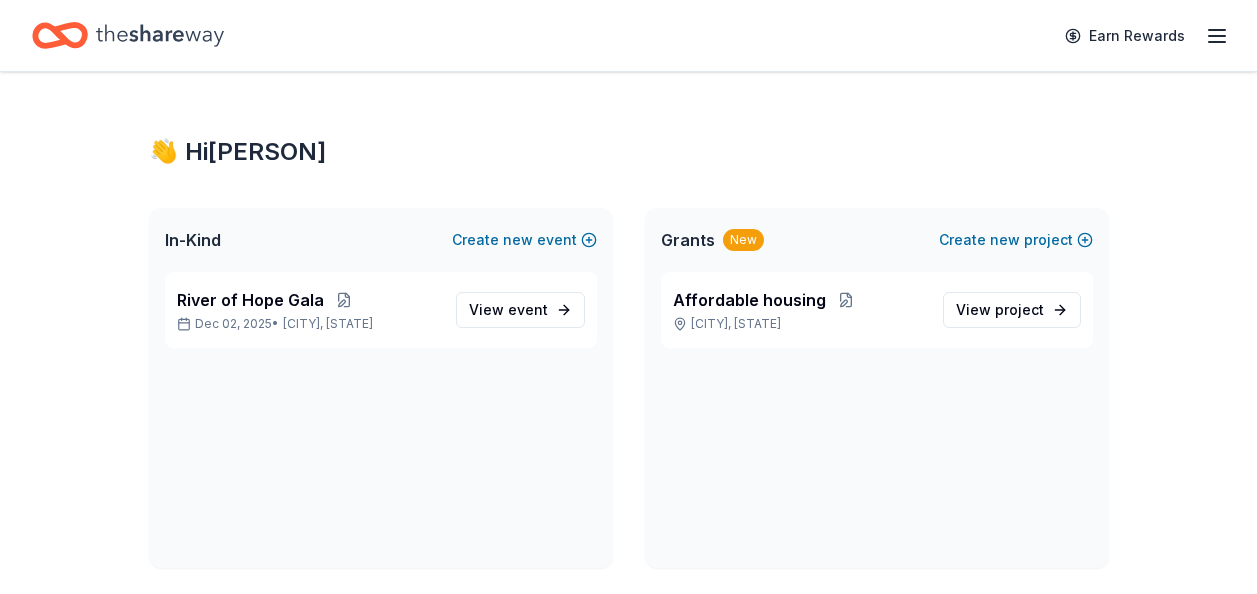 scroll, scrollTop: 0, scrollLeft: 0, axis: both 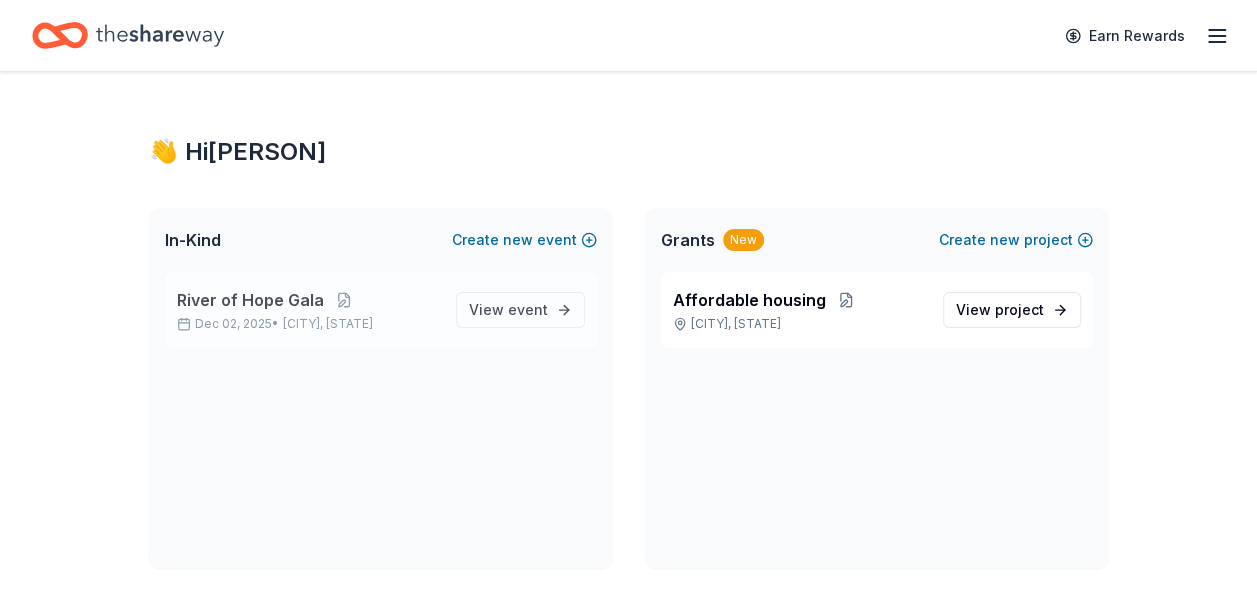 click on "River of Hope Gala" at bounding box center (250, 300) 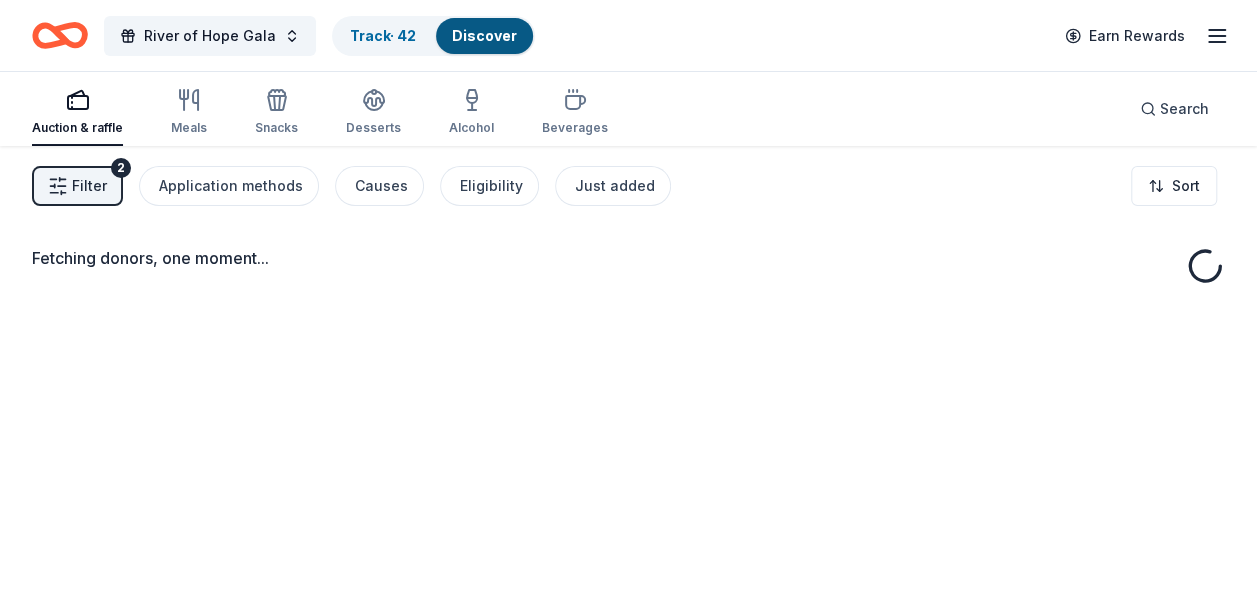 click on "Filter 2" at bounding box center (77, 186) 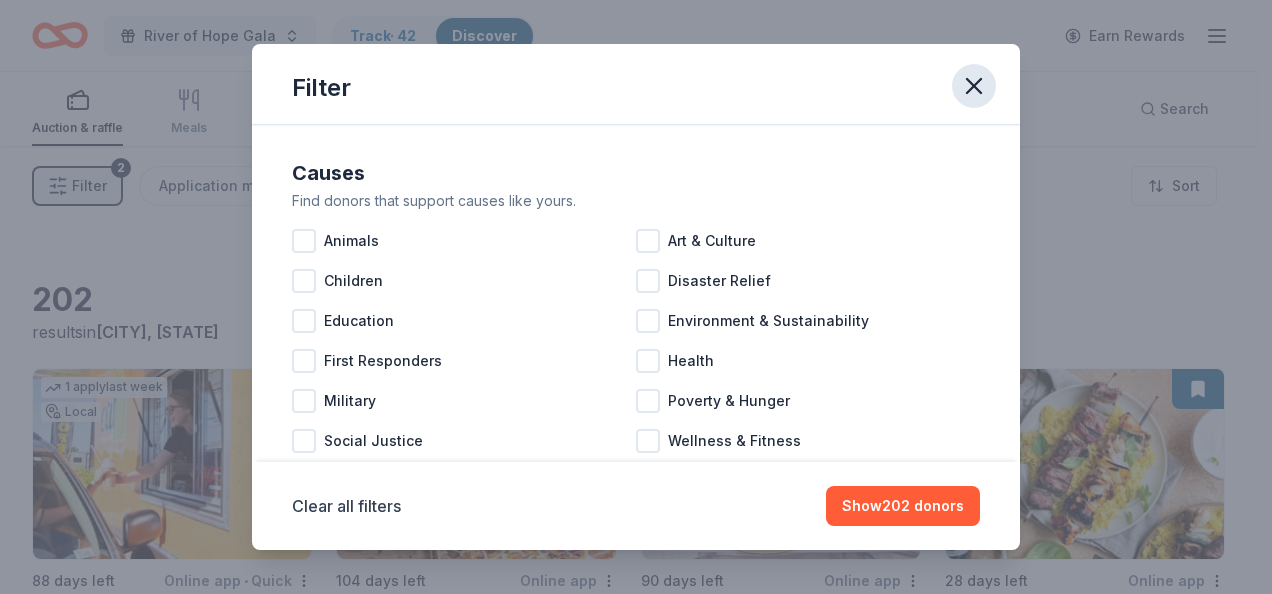 click 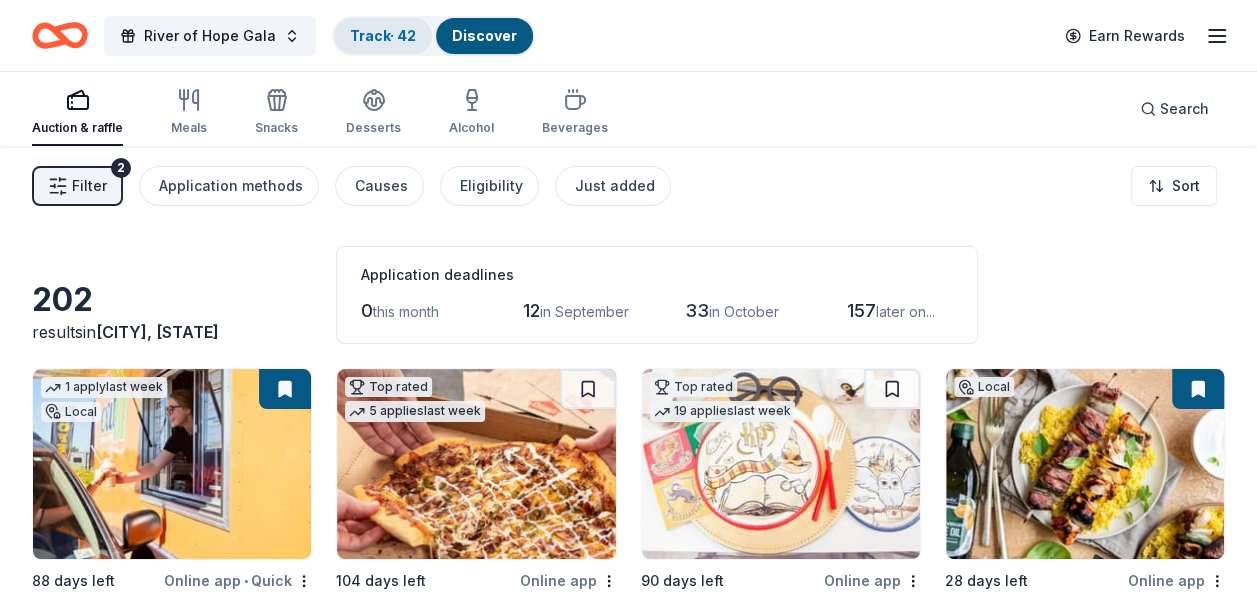 click on "Track  · 42" at bounding box center [383, 35] 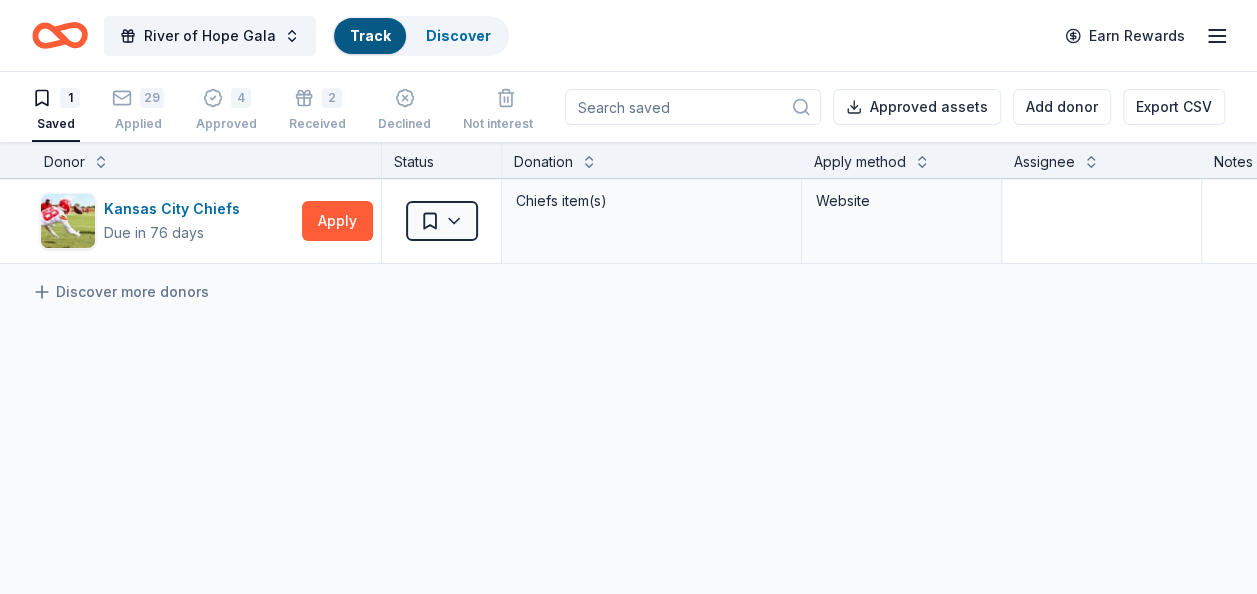 scroll, scrollTop: 0, scrollLeft: 0, axis: both 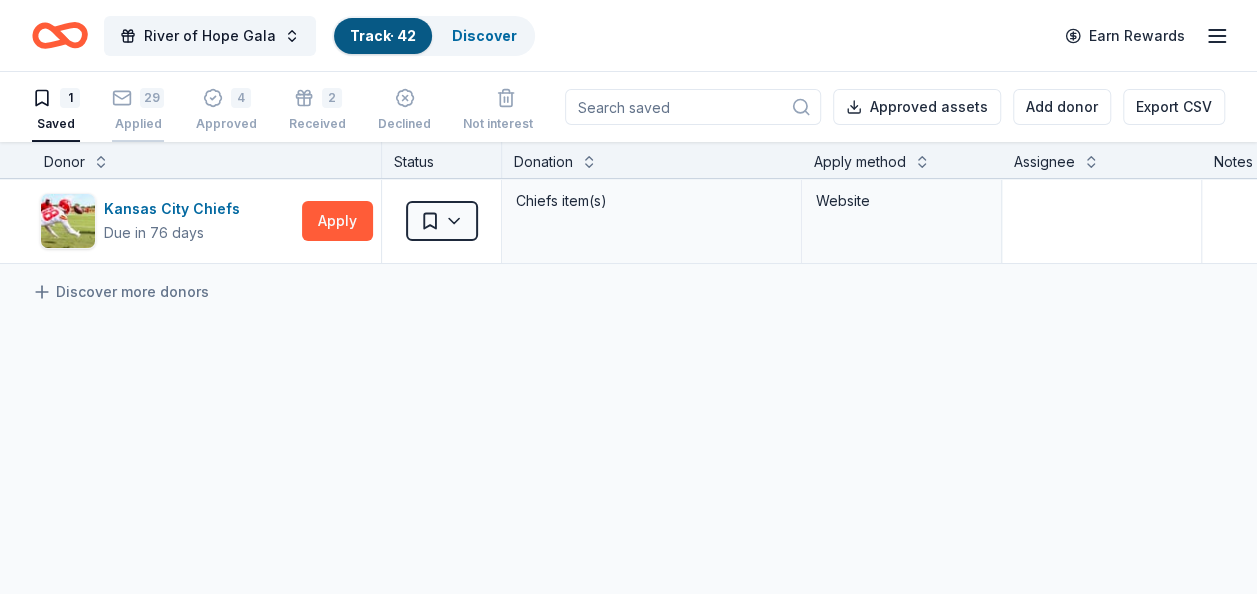click on "Applied" at bounding box center (138, 124) 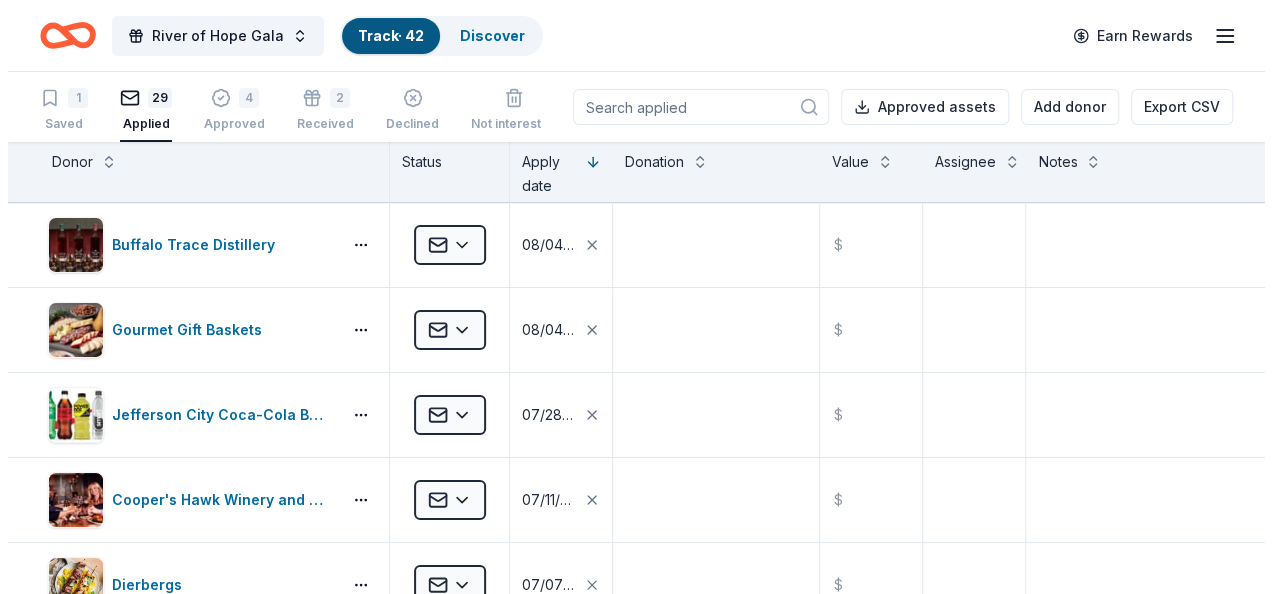 scroll, scrollTop: 0, scrollLeft: 0, axis: both 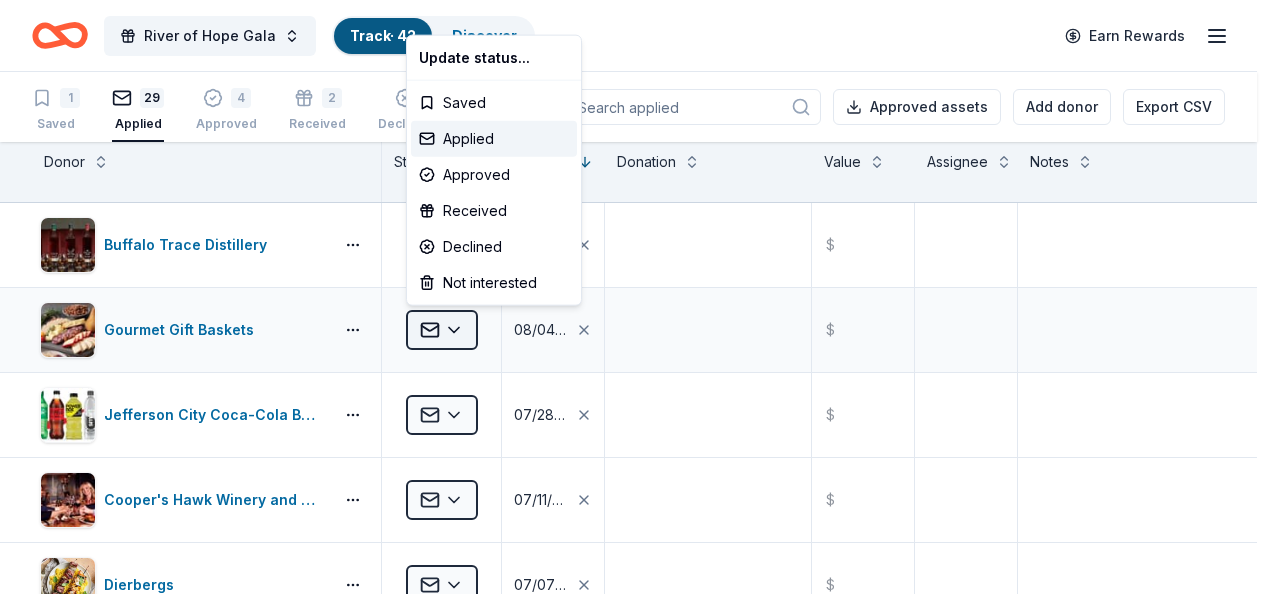 click on "River of Hope Gala Track  · 42 Discover Earn Rewards 1 Saved 29 Applied 4 Approved 2 Received Declined Not interested  Approved assets Add donor Export CSV Donor Status Apply date Donation Value Assignee Notes Buffalo Trace Distillery Applied 08/04/2025 $ Gourmet Gift Baskets Applied 08/04/2025 $ Jefferson City Coca-Cola Bottling Company  Applied 07/28/2025 $ Cooper's Hawk Winery and Restaurants Applied 07/11/2025 $ Dierbergs Applied 07/07/2025 $ Macatawa Golf Club Applied 07/07/2025 $ Old Forester Applied 07/07/2025 $ Lug Applied 06/30/2025 $ Blackstone Products Applied 06/27/2025 $ Freddy's Frozen Custard & Steakburgers Applied 06/27/2025 $ Grizzly Coolers Applied 06/27/2025 $ Missouri Botanical Garden Applied 06/27/2025 $ Mongoose Applied 06/27/2025 $ Presidio Golf Course Applied 06/27/2025 $ Schwinn Applied 06/27/2025 $ Sierra Nevada Applied 06/27/2025 $ Victoria's Secret Applied 06/27/2025 $ Alaska Airlines Applied 06/26/2025 $ Boyd Gaming Applied 06/26/2025 $ Gibson Applied 06/26/2025 $ Kilwins Applied" at bounding box center (636, 297) 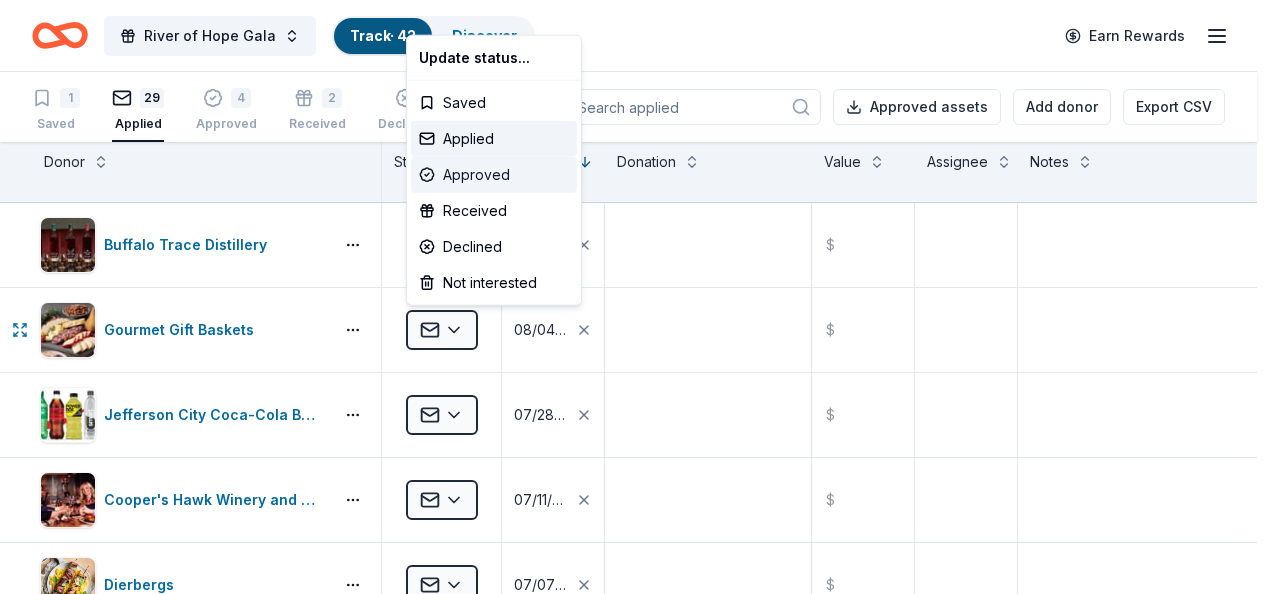 click on "Approved" at bounding box center [494, 175] 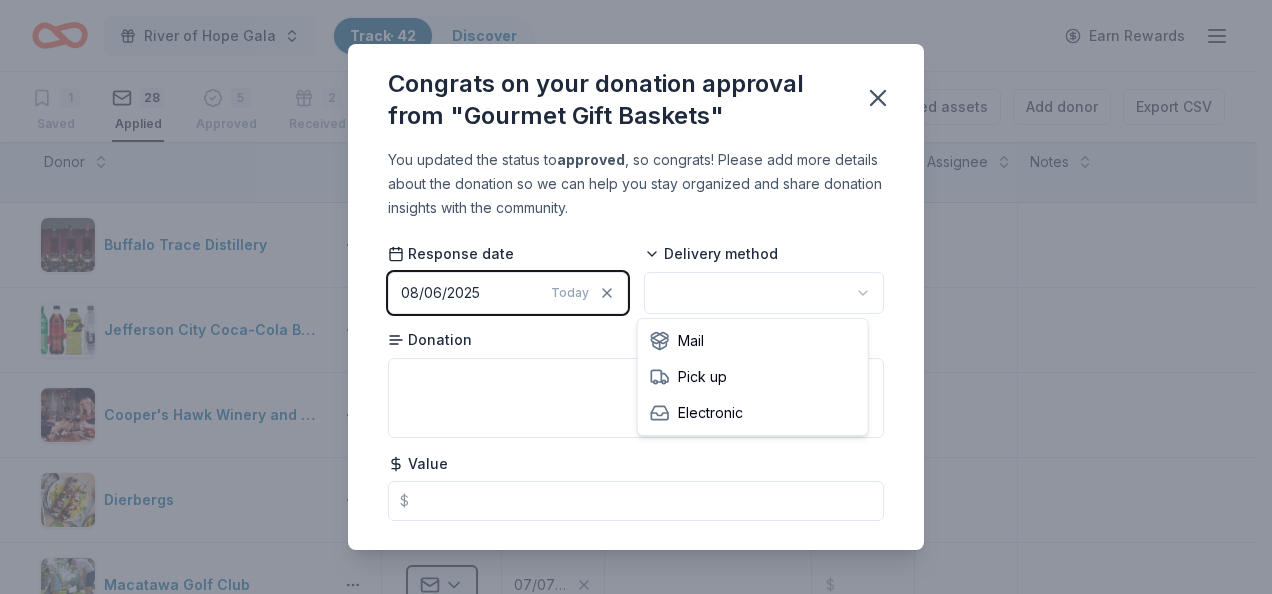 click on "River of Hope Gala Track  · 42 Discover Earn Rewards 1 Saved 28 Applied 5 Approved 2 Received Declined Not interested  Approved assets Add donor Export CSV Donor Status Apply date Donation Value Assignee Notes Buffalo Trace Distillery Applied 08/04/2025 $ Jefferson City Coca-Cola Bottling Company  Applied 07/28/2025 $ Cooper's Hawk Winery and Restaurants Applied 07/11/2025 $ Dierbergs Applied 07/07/2025 $ Macatawa Golf Club Applied 07/07/2025 $ Old Forester Applied 07/07/2025 $ Lug Applied 06/30/2025 $ Freddy's Frozen Custard & Steakburgers Applied 06/27/2025 $ Missouri Botanical Garden Applied 06/27/2025 $ Blackstone Products Applied 06/27/2025 $ Victoria's Secret Applied 06/27/2025 $ Schwinn Applied 06/27/2025 $ Mongoose Applied 06/27/2025 $ Grizzly Coolers Applied 06/27/2025 $ Sierra Nevada Applied 06/27/2025 $ Presidio Golf Course Applied 06/27/2025 $ Wondercide Applied 06/26/2025 $ Kolache Factory Applied 06/26/2025 $ Old Chicago Pizza & Taproom Applied 06/26/2025 $ Boyd Gaming Applied 06/26/2025 $ $ $" at bounding box center (636, 297) 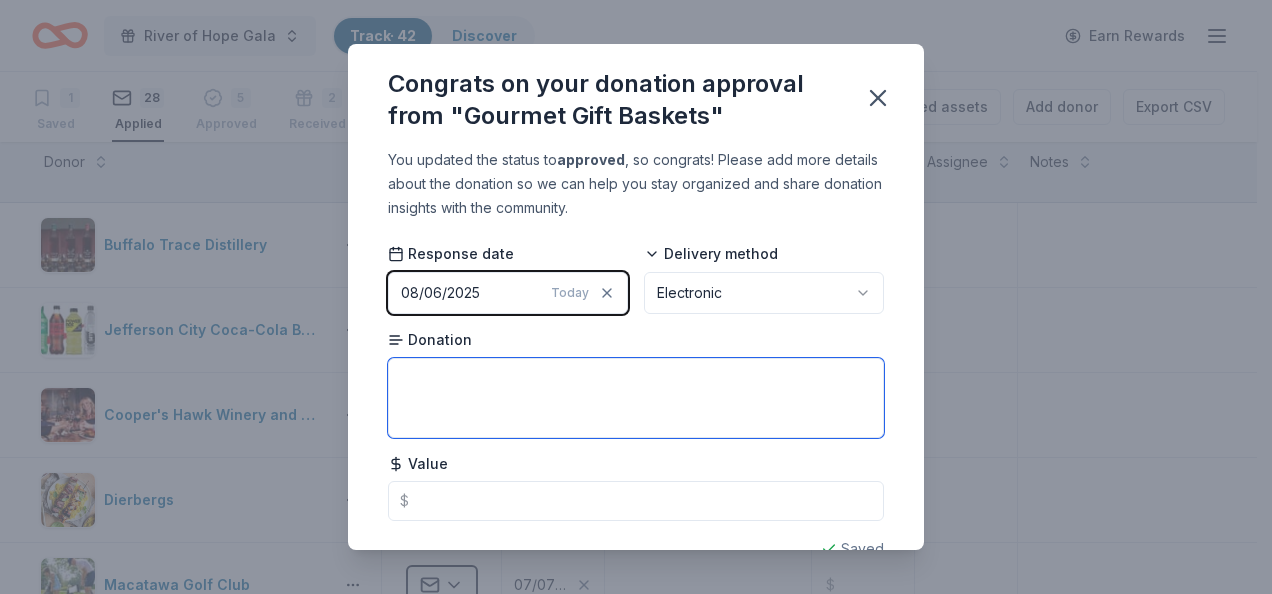 click at bounding box center [636, 398] 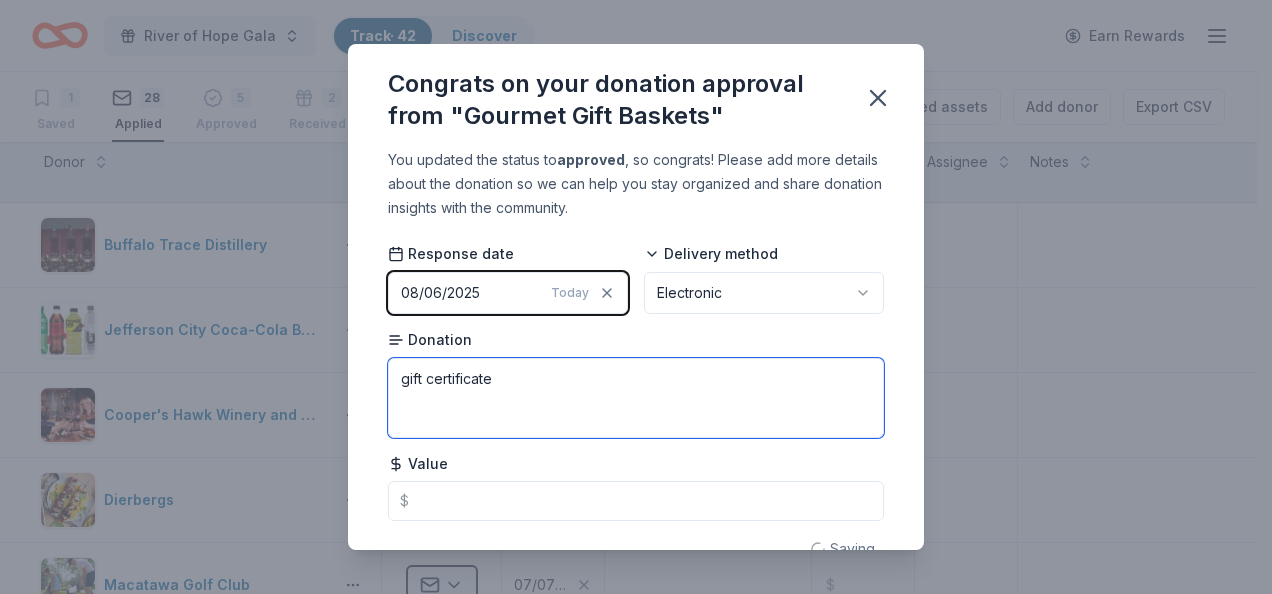 type on "gift certificate" 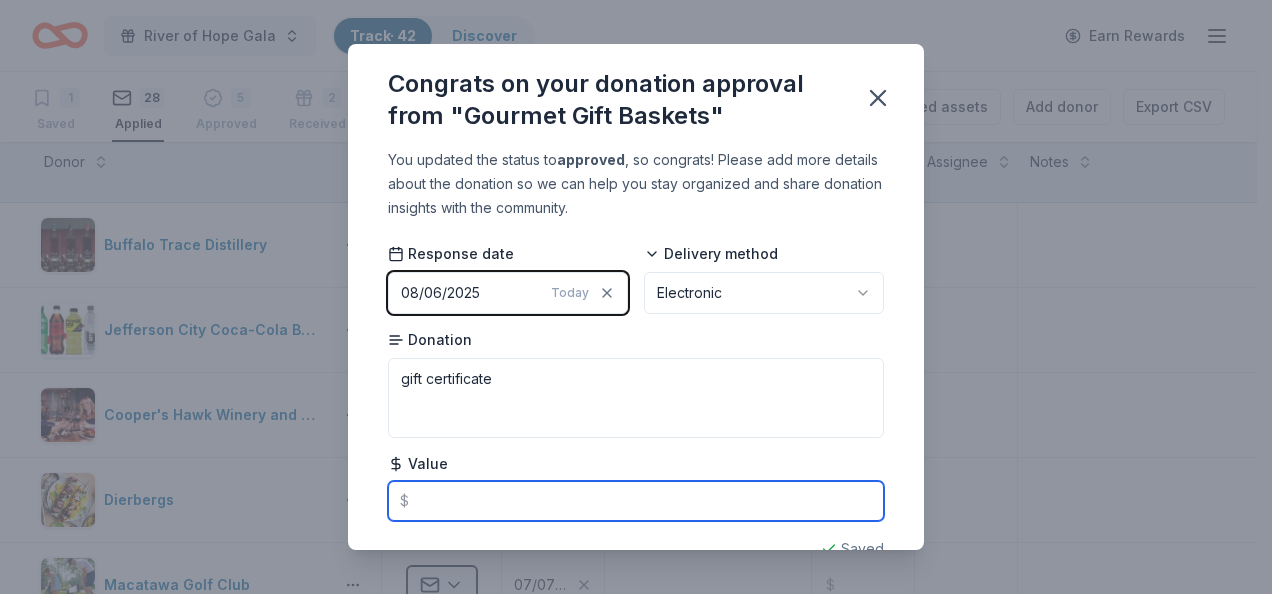 click at bounding box center [636, 501] 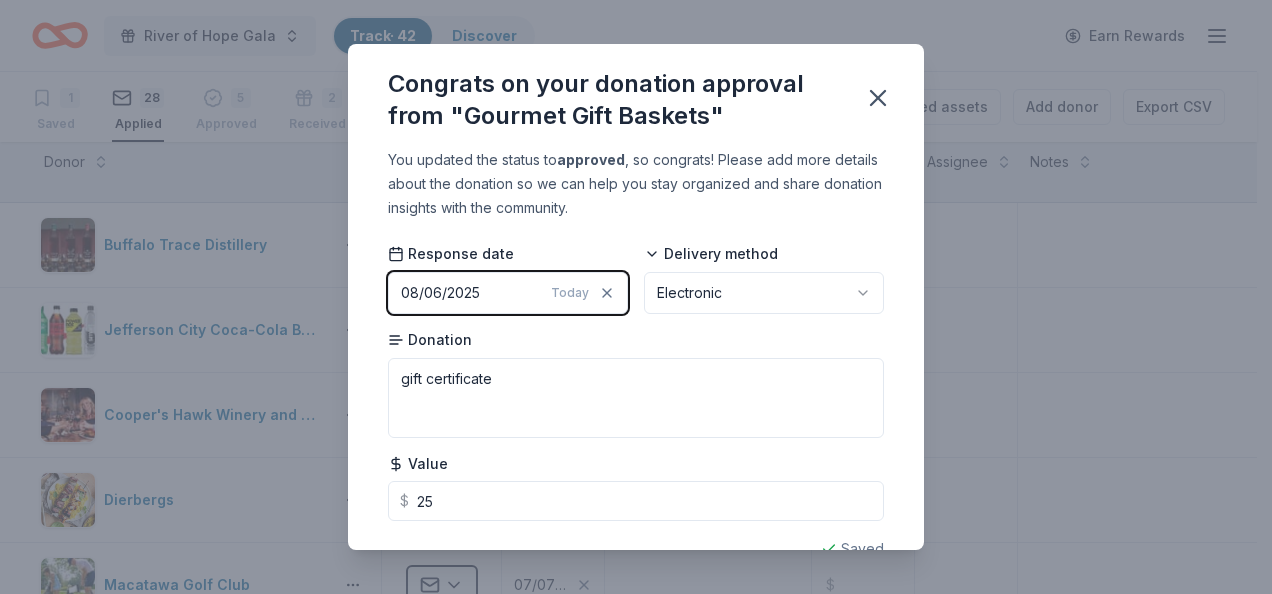 type on "25.00" 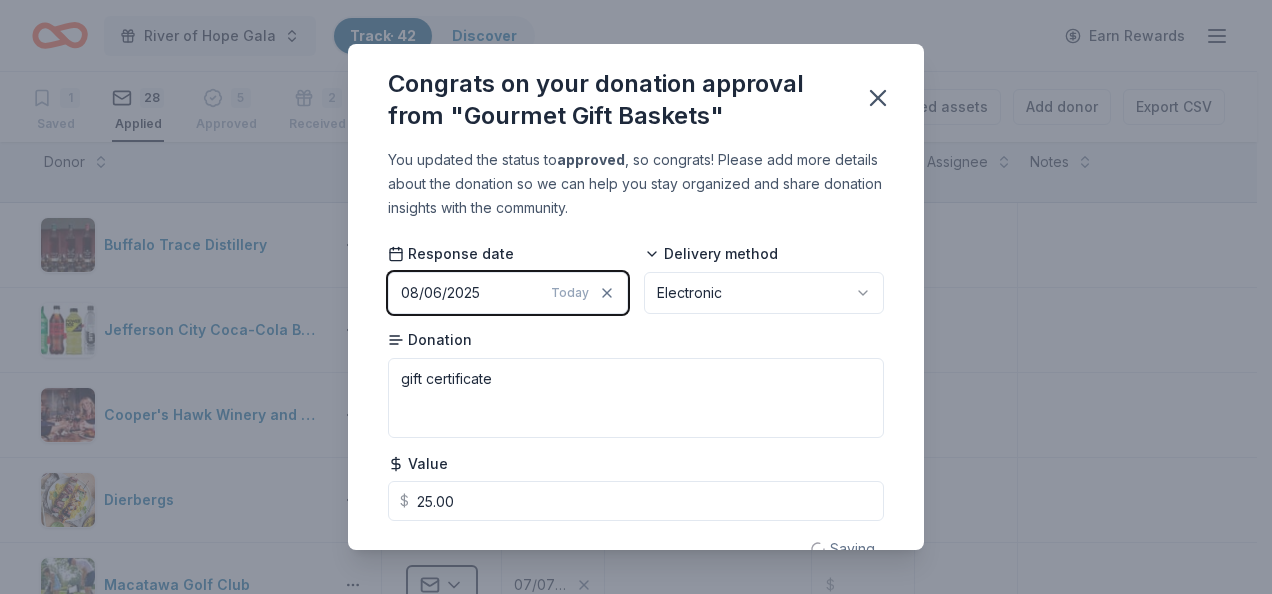 scroll, scrollTop: 42, scrollLeft: 0, axis: vertical 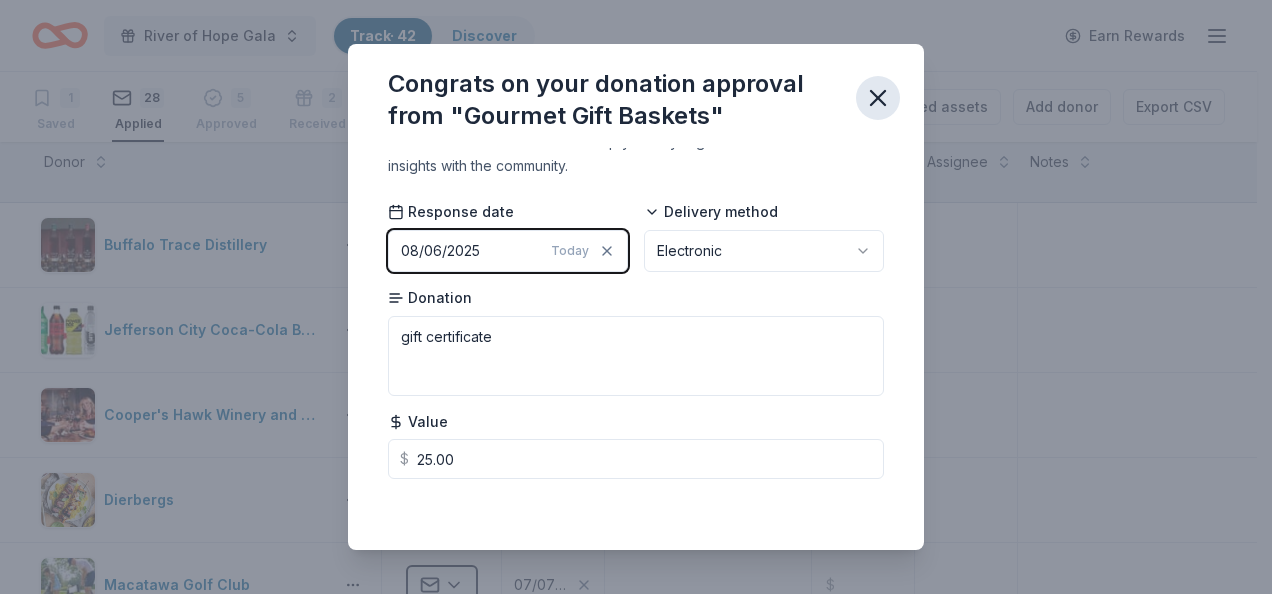 click 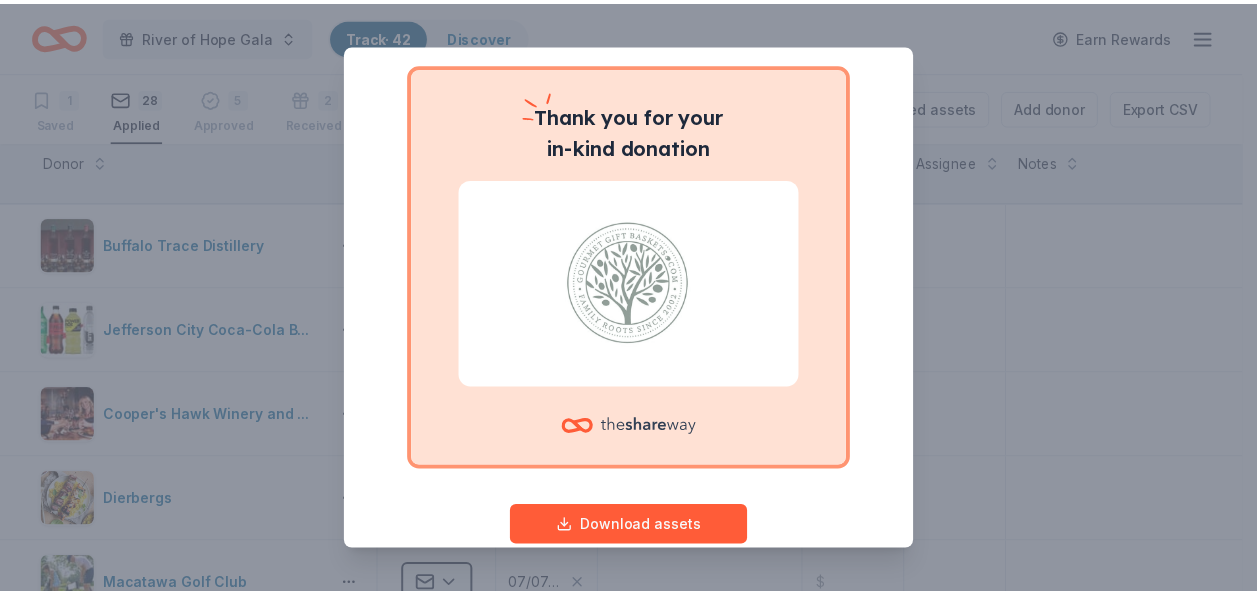 scroll, scrollTop: 178, scrollLeft: 0, axis: vertical 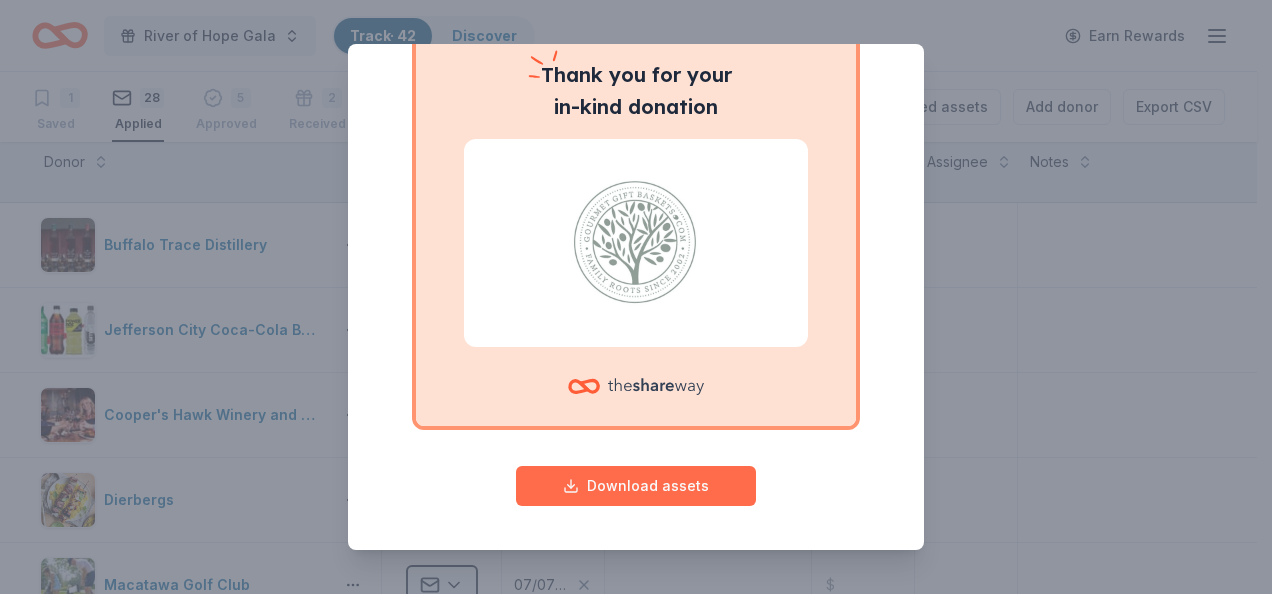 click on "Download assets" at bounding box center [636, 486] 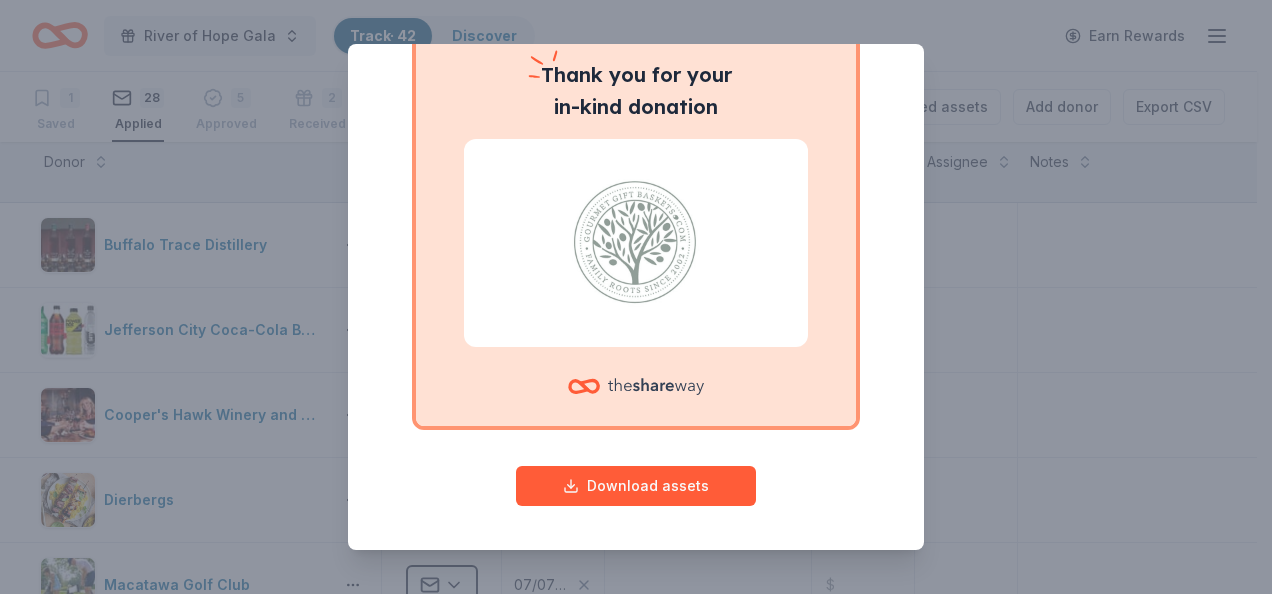 click on "Give your donor a shoutout! While not required, giving digital shoutouts helps build good relationships with donors Thank   you for your in-kind donation  Download assets" at bounding box center [636, 297] 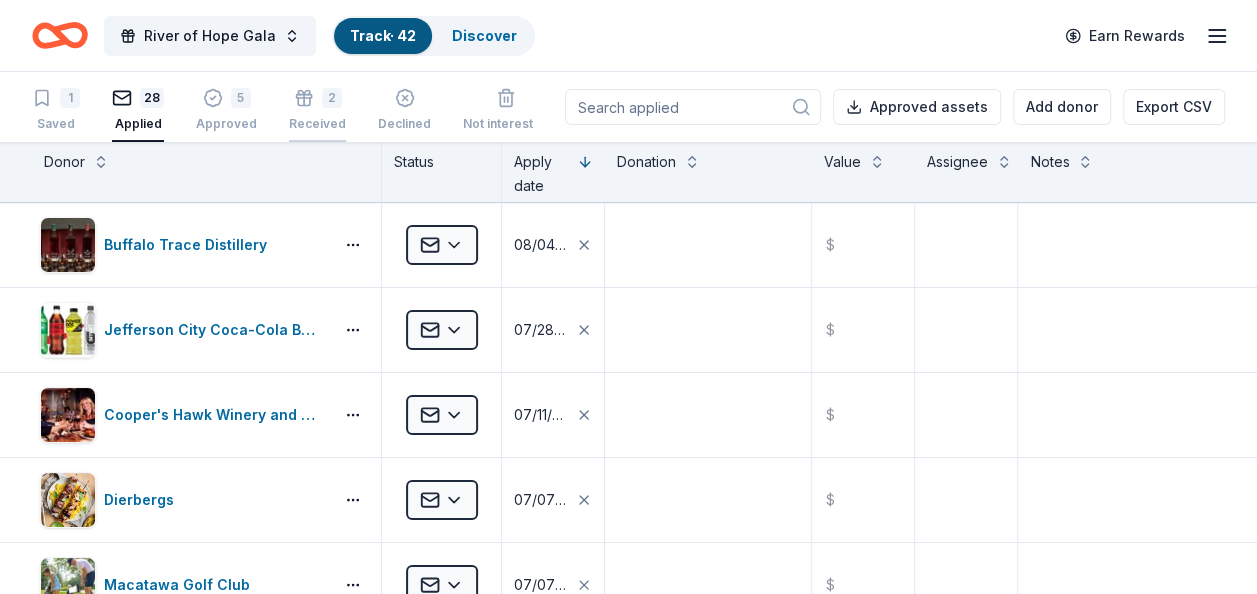 click 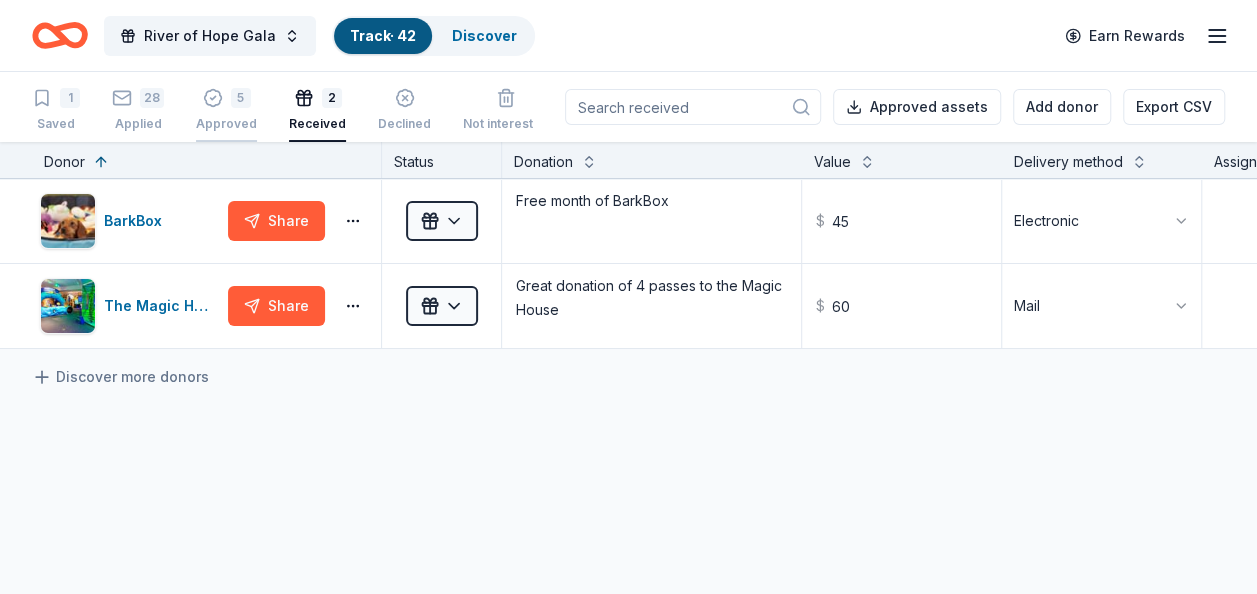 click 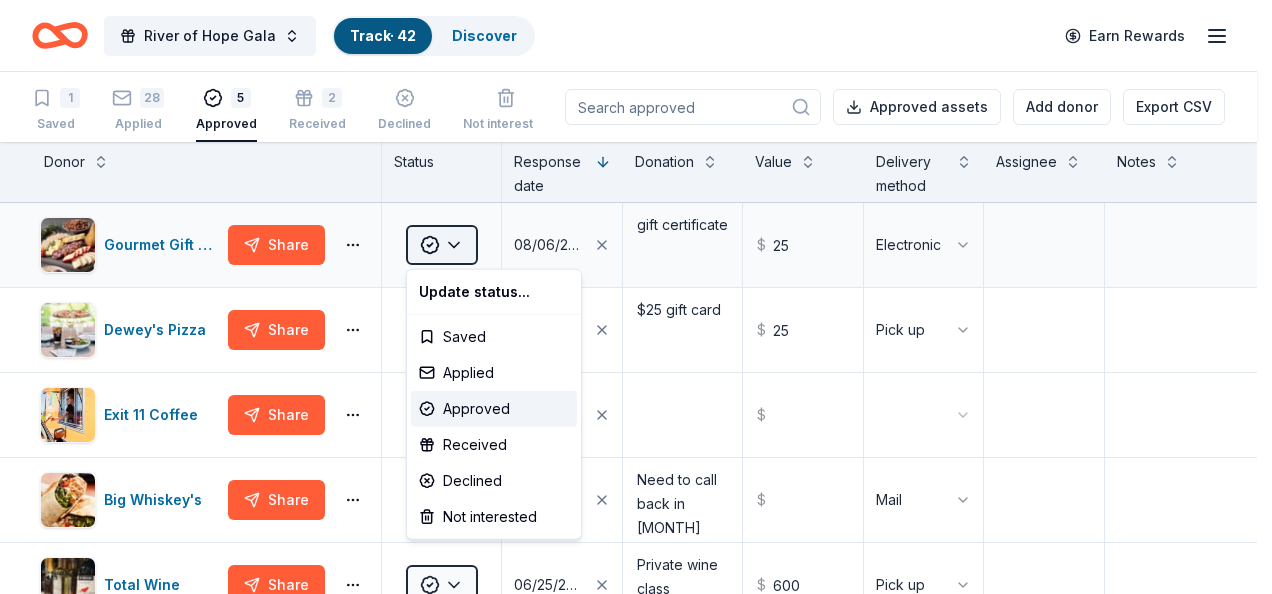 click on "River of Hope Gala Track  · 42 Discover Earn Rewards 1 Saved 28 Applied 5 Approved 2 Received Declined Not interested  Approved assets Add donor Export CSV Donor Status Response date Donation Value Delivery method Assignee Notes Gourmet Gift Baskets  Share Approved 08/06/2025 gift certificate $ 25 Electronic Dewey's Pizza  Share Approved 07/30/2025 $25 gift card $ 25 Pick up Exit 11 Coffee  Share Approved 07/03/2025 $ Big Whiskey's  Share Approved 06/26/2025 Need to call back in October $ Mail Total Wine  Share Approved 06/25/2025 Private wine class $ 600 Pick up   Discover more donors Saved Update status... Saved Applied Approved Received Declined Not interested" at bounding box center [636, 297] 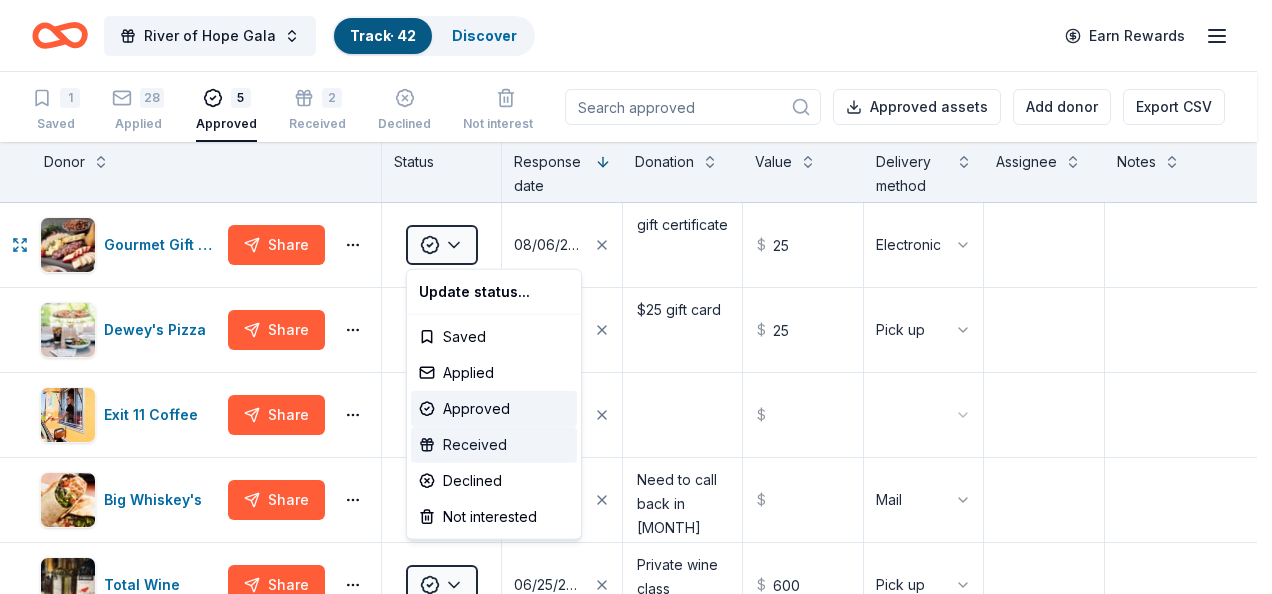 click on "Received" at bounding box center (494, 445) 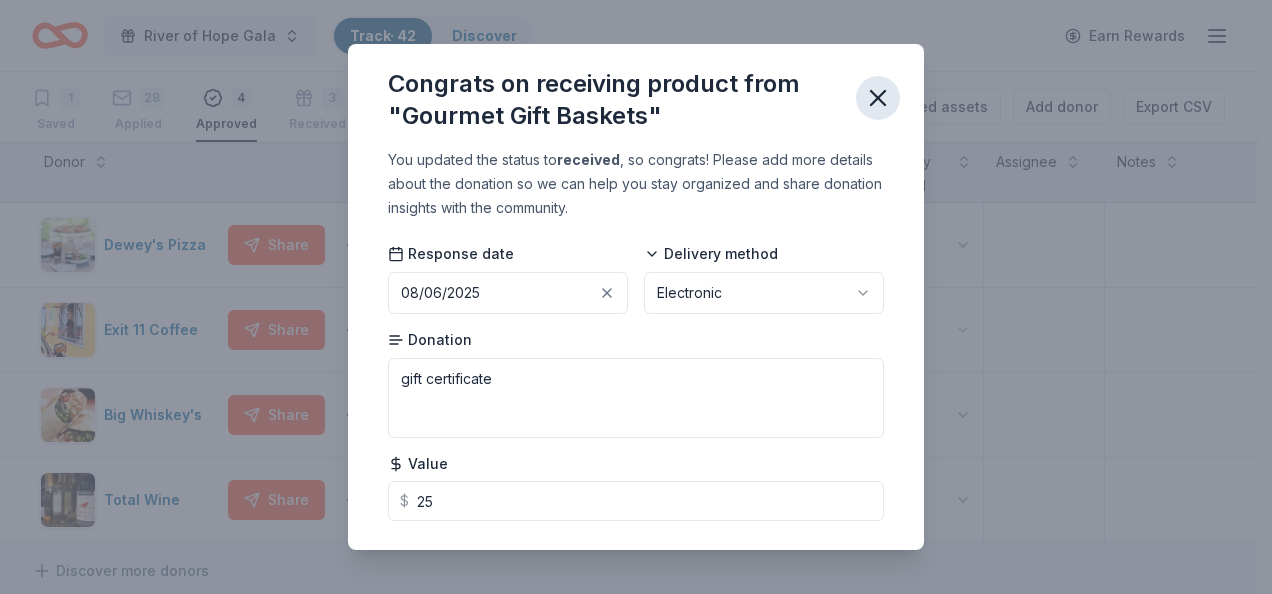 click 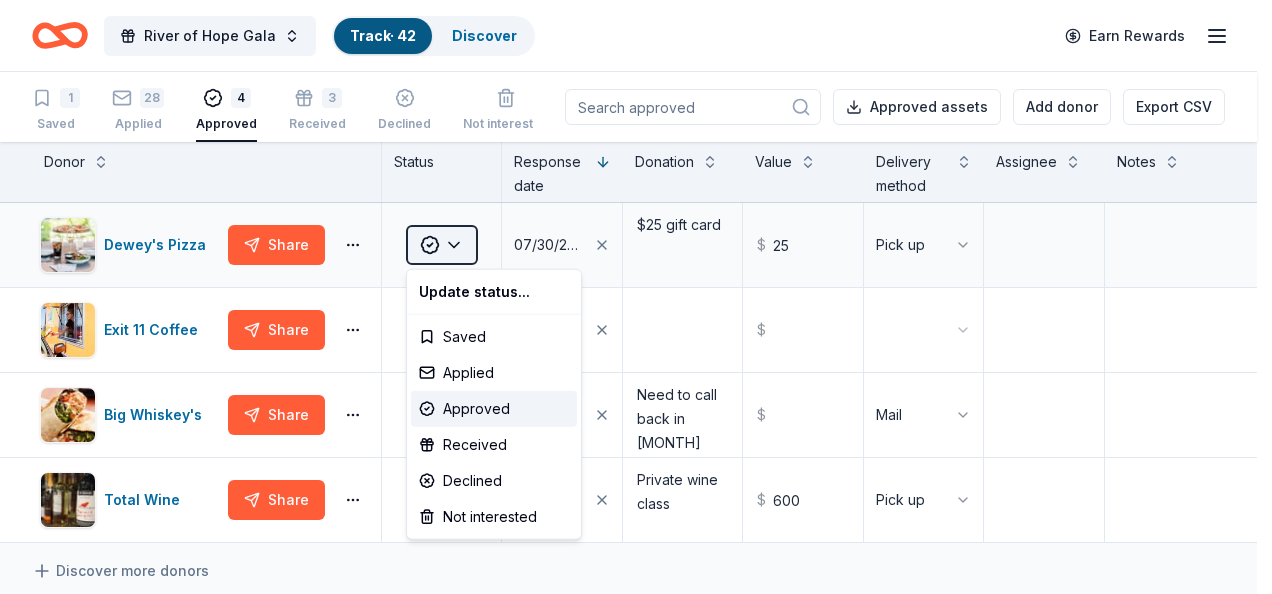click on "River of Hope Gala Track  · 42 Discover Earn Rewards 1 Saved 28 Applied 4 Approved 3 Received Declined Not interested  Approved assets Add donor Export CSV Donor Status Response date Donation Value Delivery method Assignee Notes Dewey's Pizza  Share Approved 07/30/2025 $25 gift card $ 25 Pick up Exit 11 Coffee  Share Approved 07/03/2025 $ Big Whiskey's  Share Approved 06/26/2025 Need to call back in October $ Mail Total Wine  Share Approved 06/25/2025 Private wine class $ 600 Pick up   Discover more donors Saved Update status... Saved Applied Approved Received Declined Not interested" at bounding box center [636, 297] 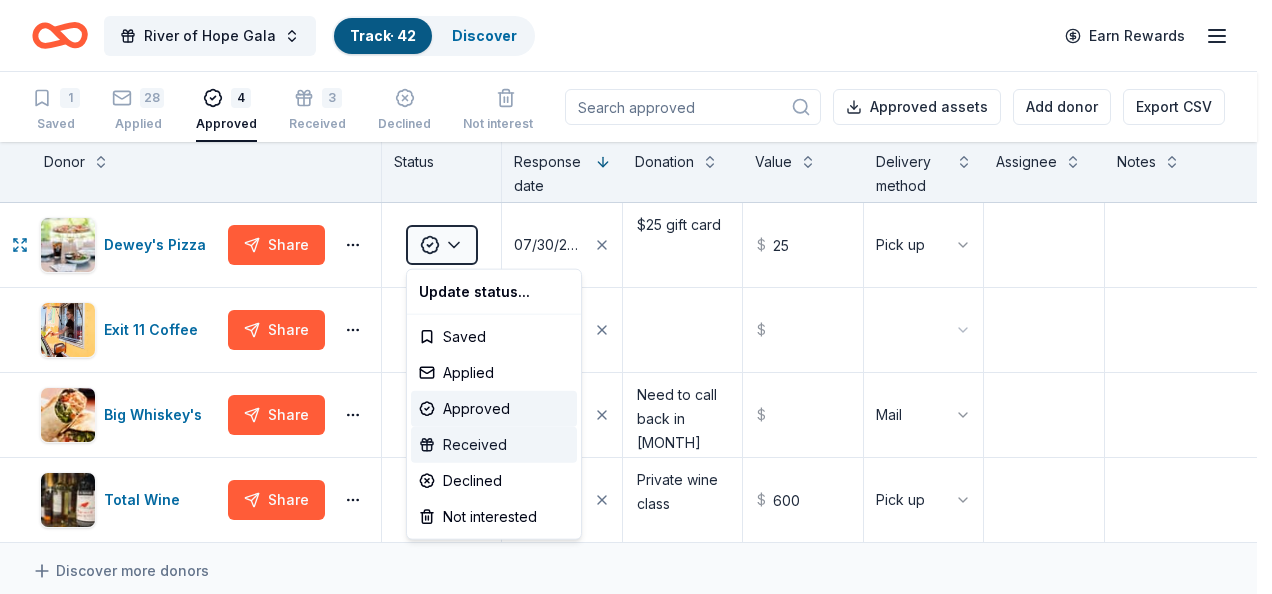 click on "Received" at bounding box center (494, 445) 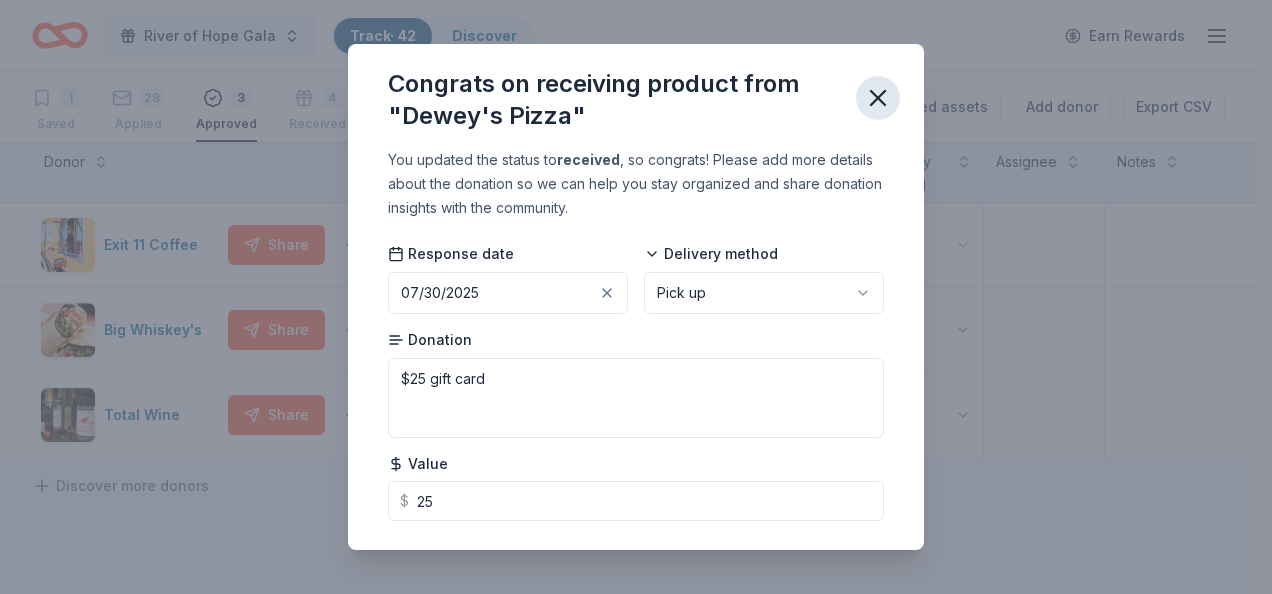 click at bounding box center (878, 98) 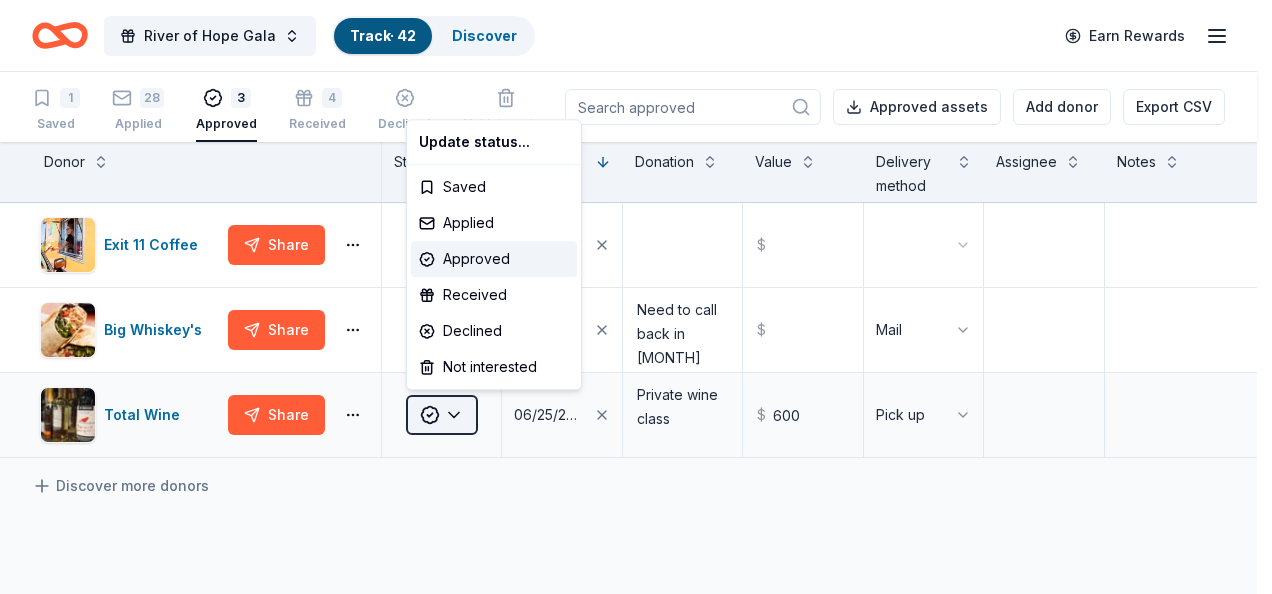 click on "River of Hope Gala Track  · 42 Discover Earn Rewards 1 Saved 28 Applied 3 Approved 4 Received Declined Not interested  Approved assets Add donor Export CSV Donor Status Response date Donation Value Delivery method Assignee Notes Exit 11 Coffee  Share Approved 07/03/2025 $ Big Whiskey's  Share Approved 06/26/2025 Need to call back in October $ Mail Total Wine  Share Approved 06/25/2025 Private wine class $ 600 Pick up   Discover more donors Saved Update status... Saved Applied Approved Received Declined Not interested" at bounding box center (636, 297) 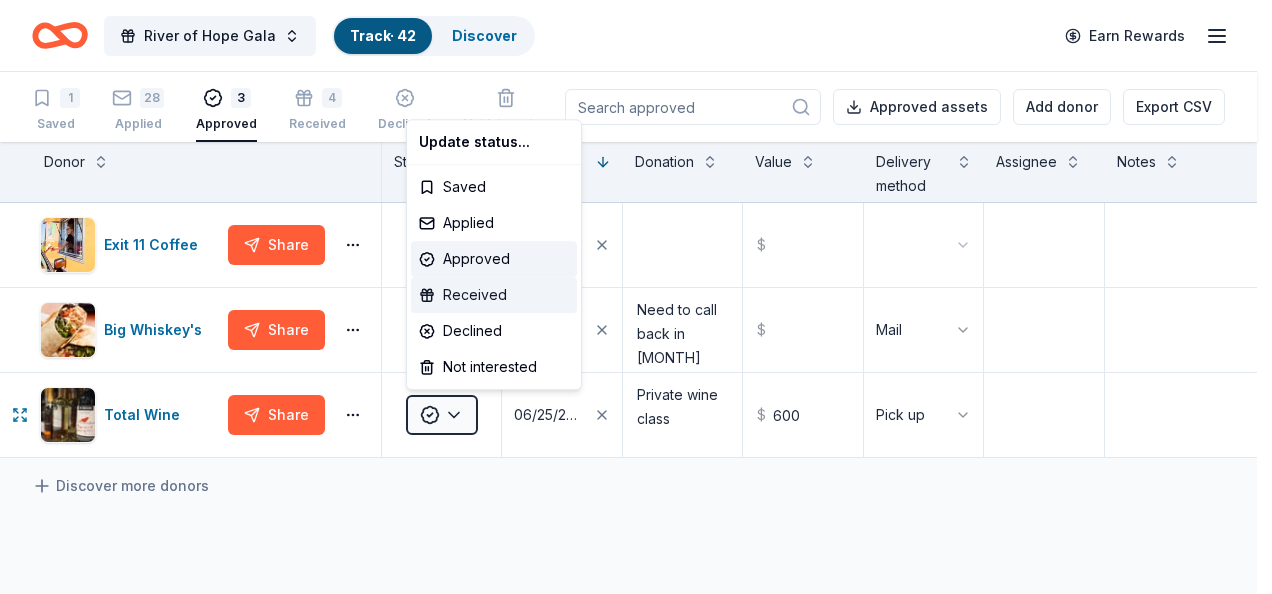 click on "Received" at bounding box center [494, 295] 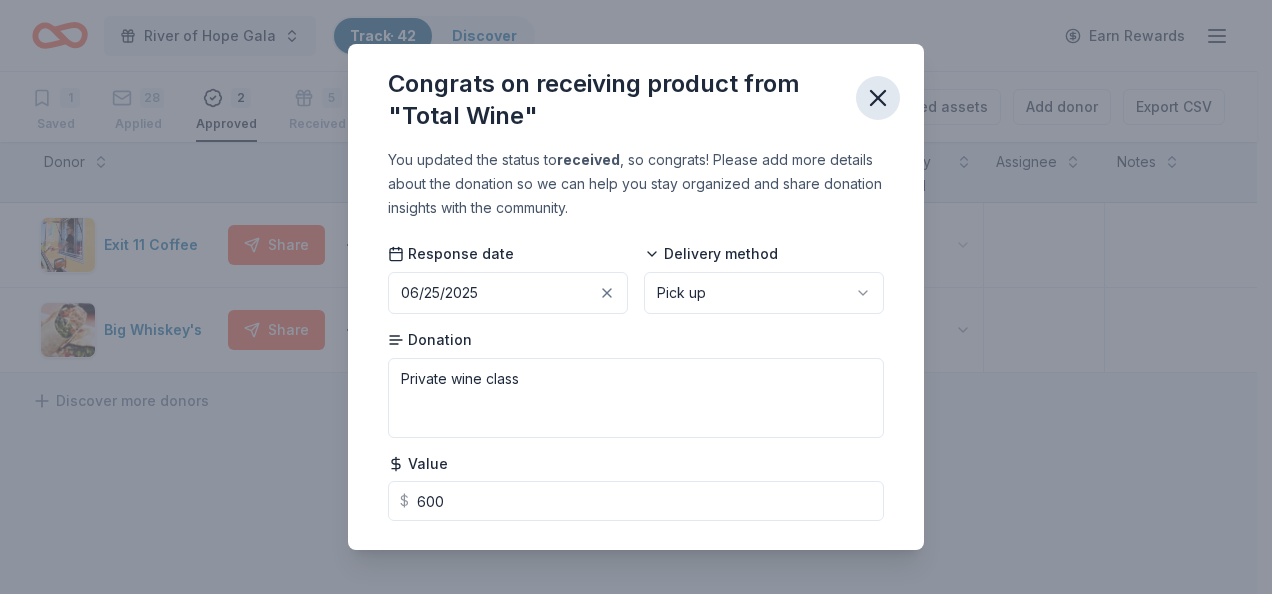 click 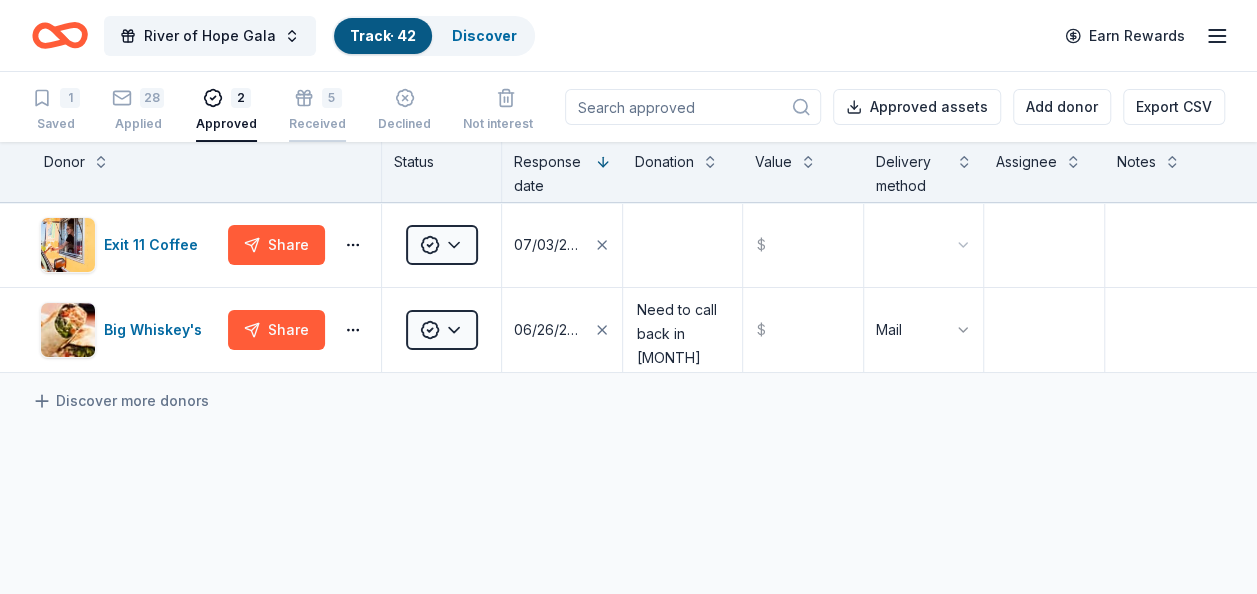click on "Received" at bounding box center (317, 113) 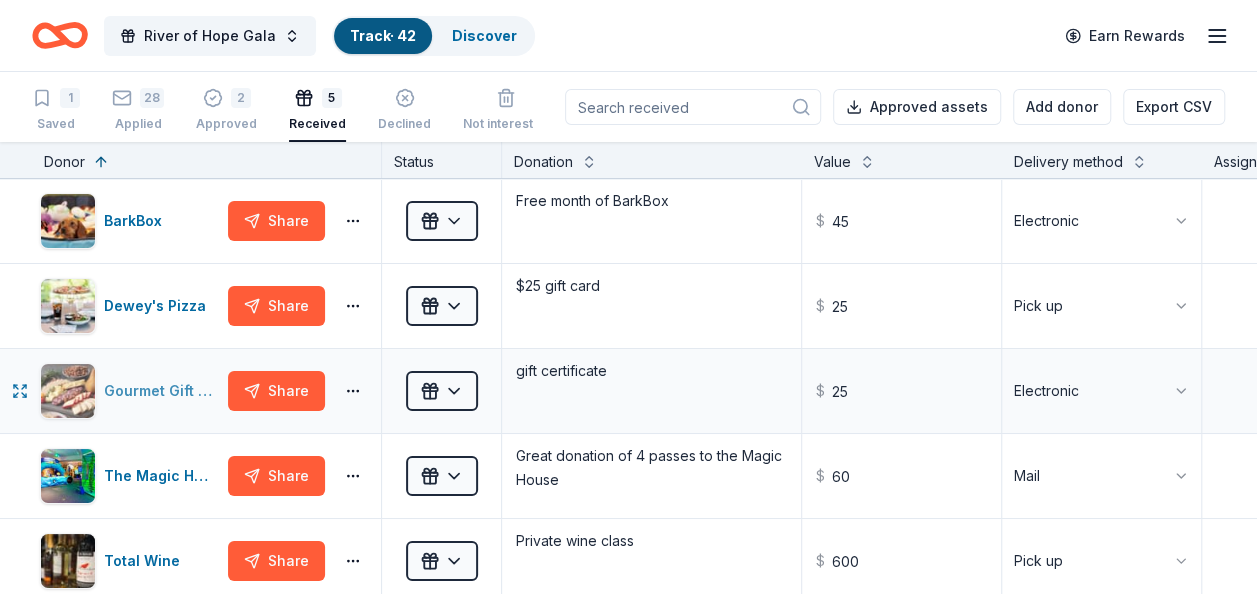 click on "Gourmet Gift Baskets" at bounding box center (130, 391) 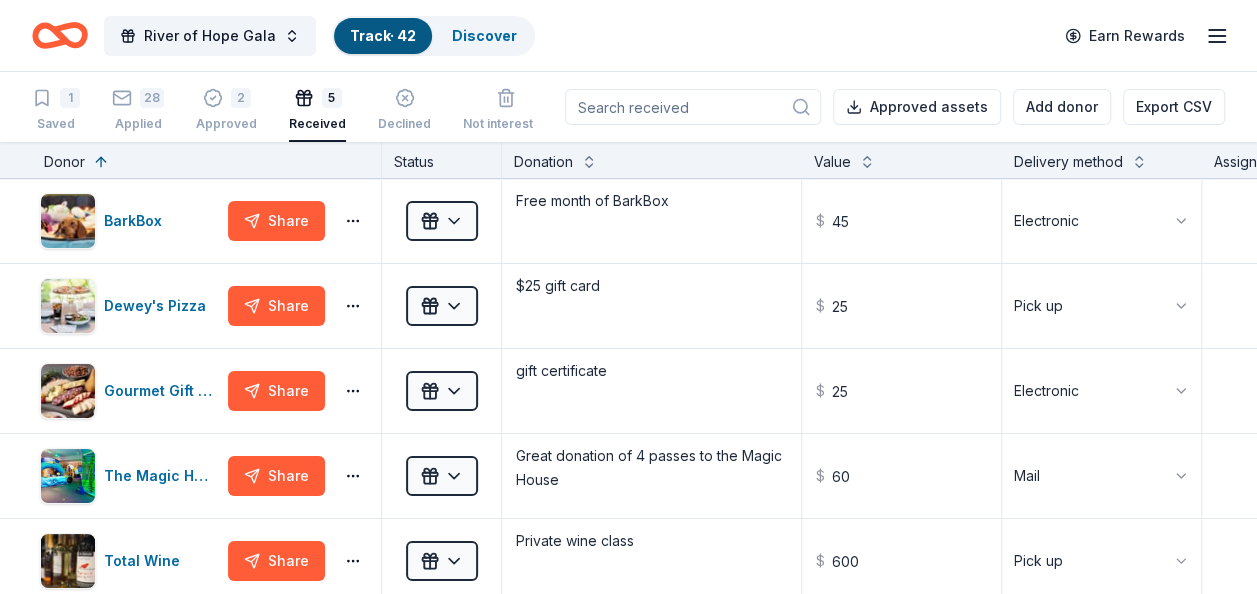 click 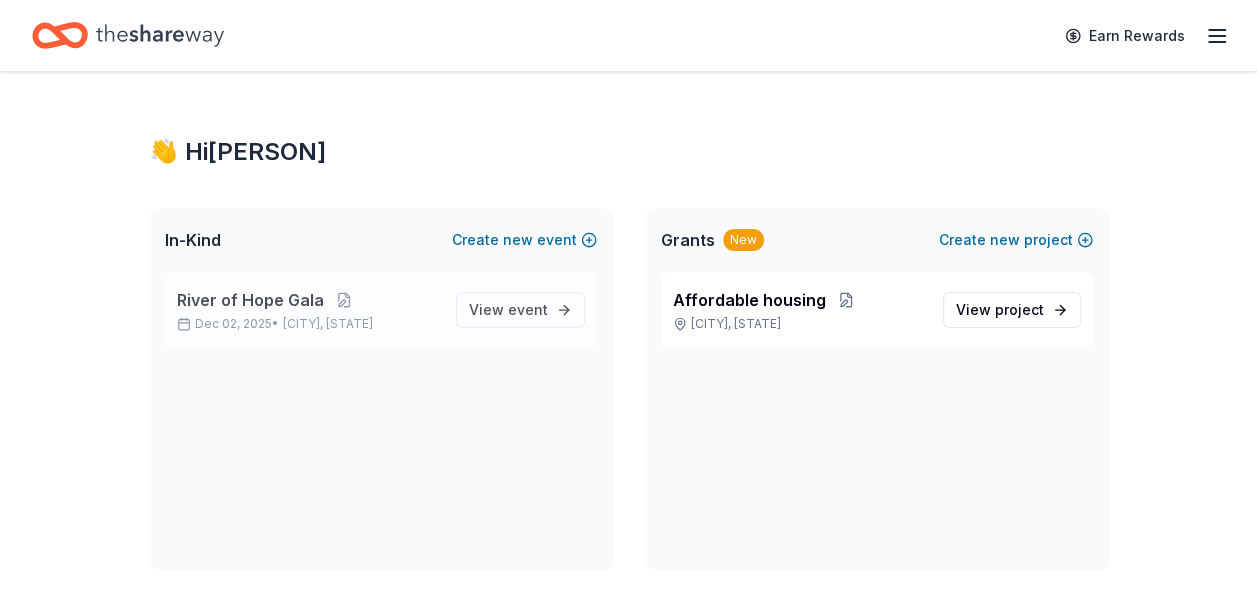 click on "River of Hope Gala" at bounding box center [250, 300] 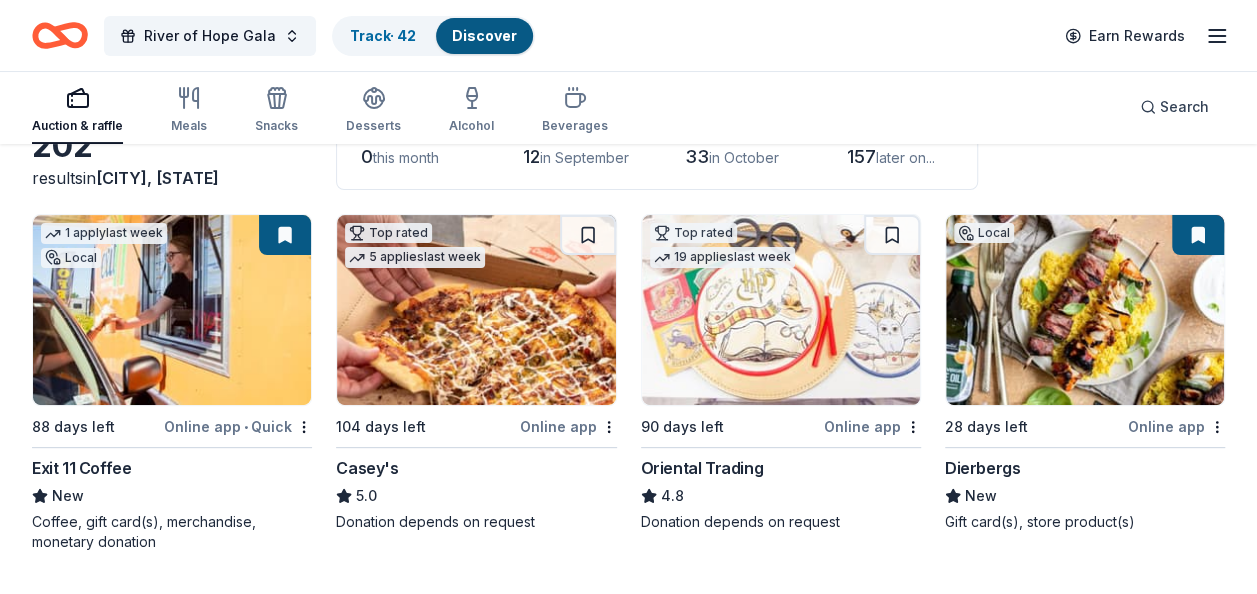 scroll, scrollTop: 180, scrollLeft: 0, axis: vertical 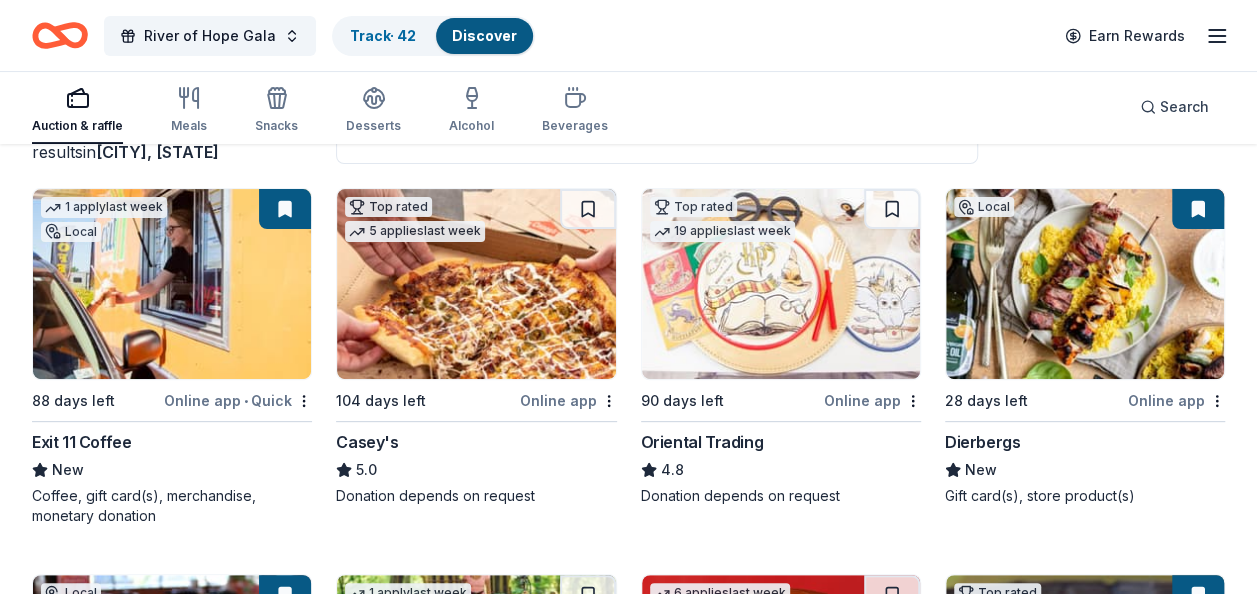 click at bounding box center (476, 284) 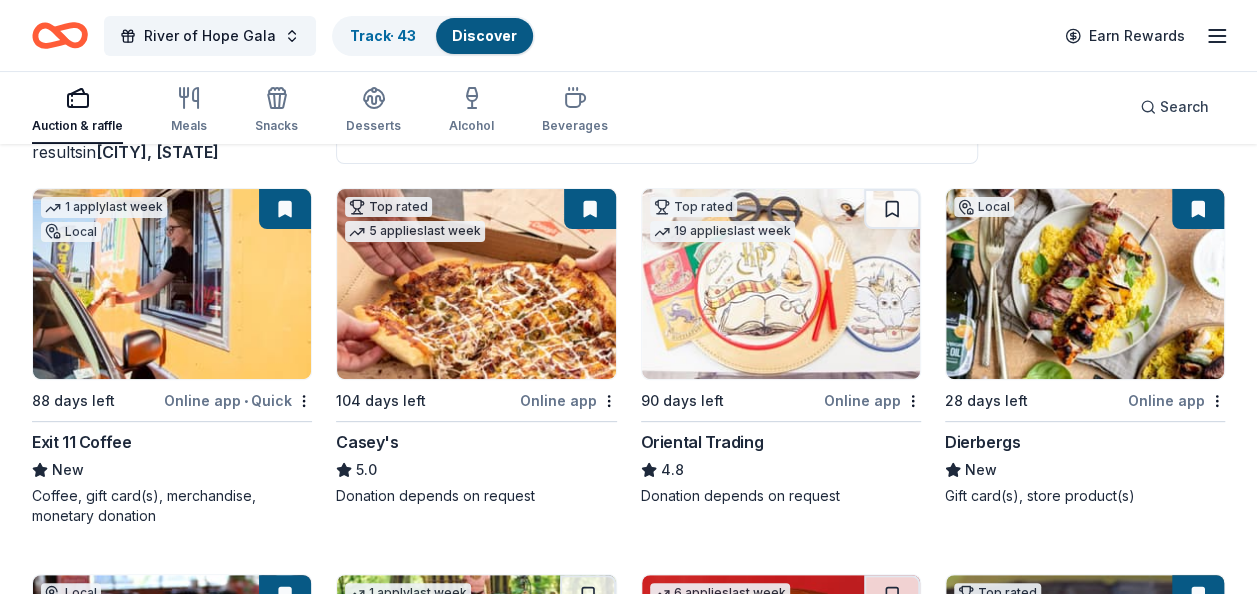 click at bounding box center [781, 284] 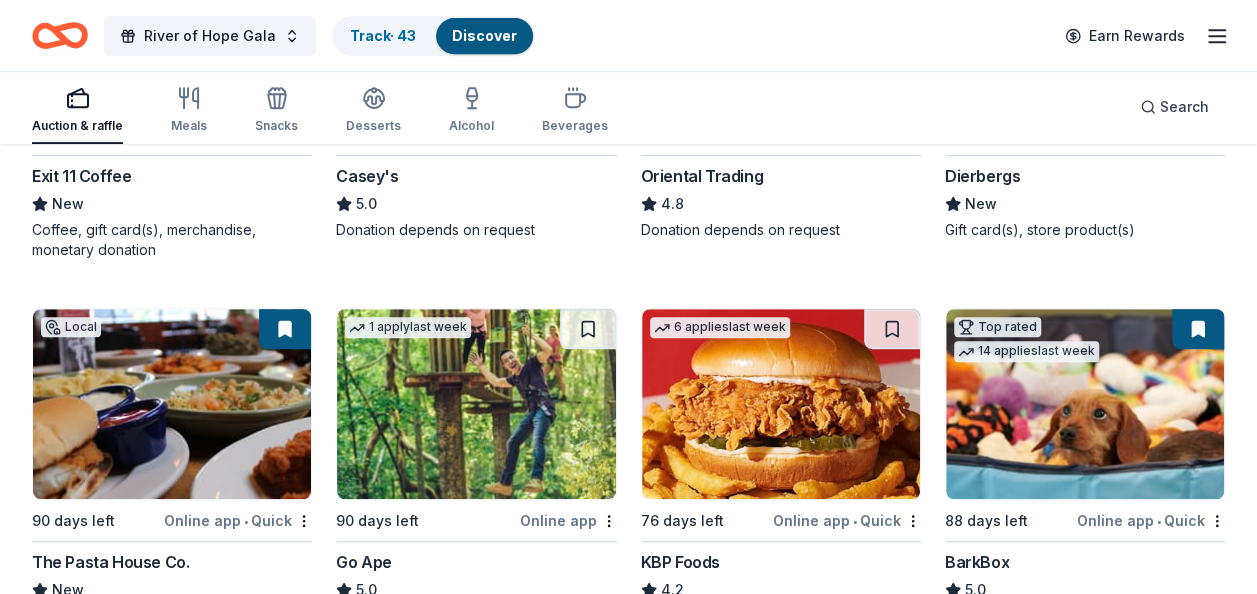 scroll, scrollTop: 513, scrollLeft: 0, axis: vertical 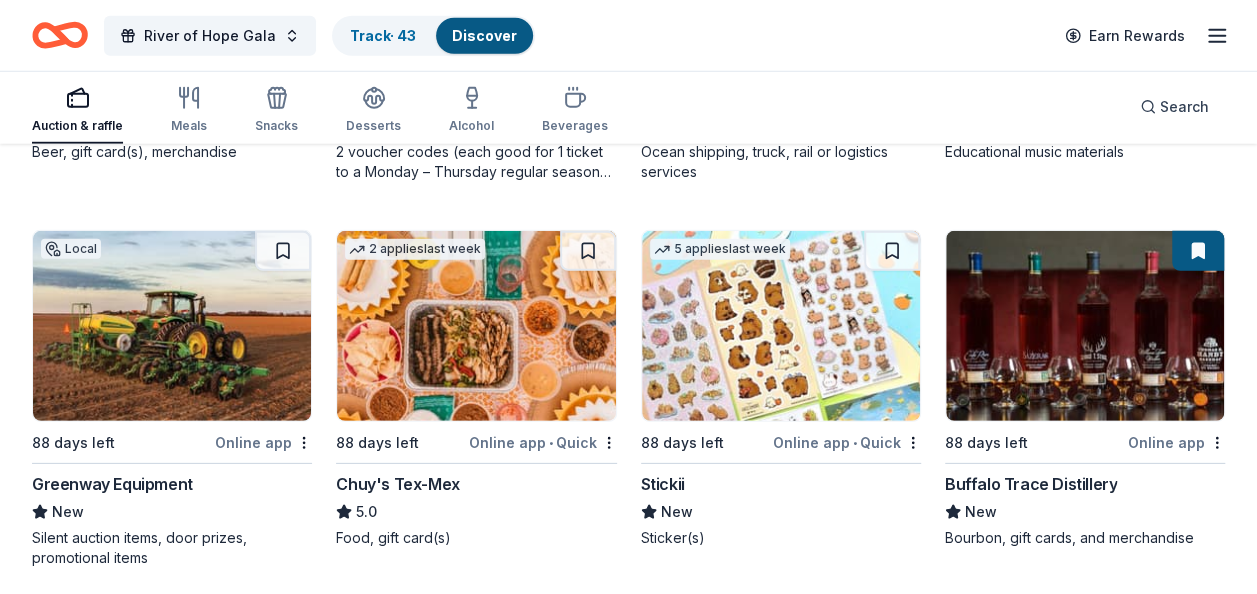 click on "Greenway Equipment" at bounding box center [112, 484] 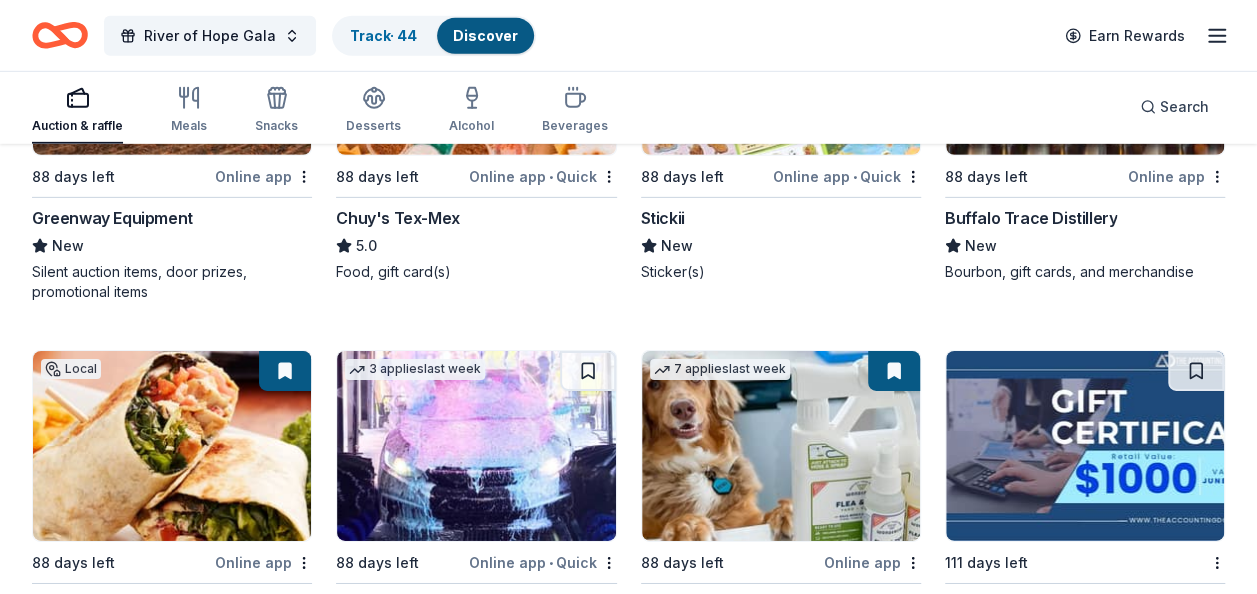 scroll, scrollTop: 3193, scrollLeft: 0, axis: vertical 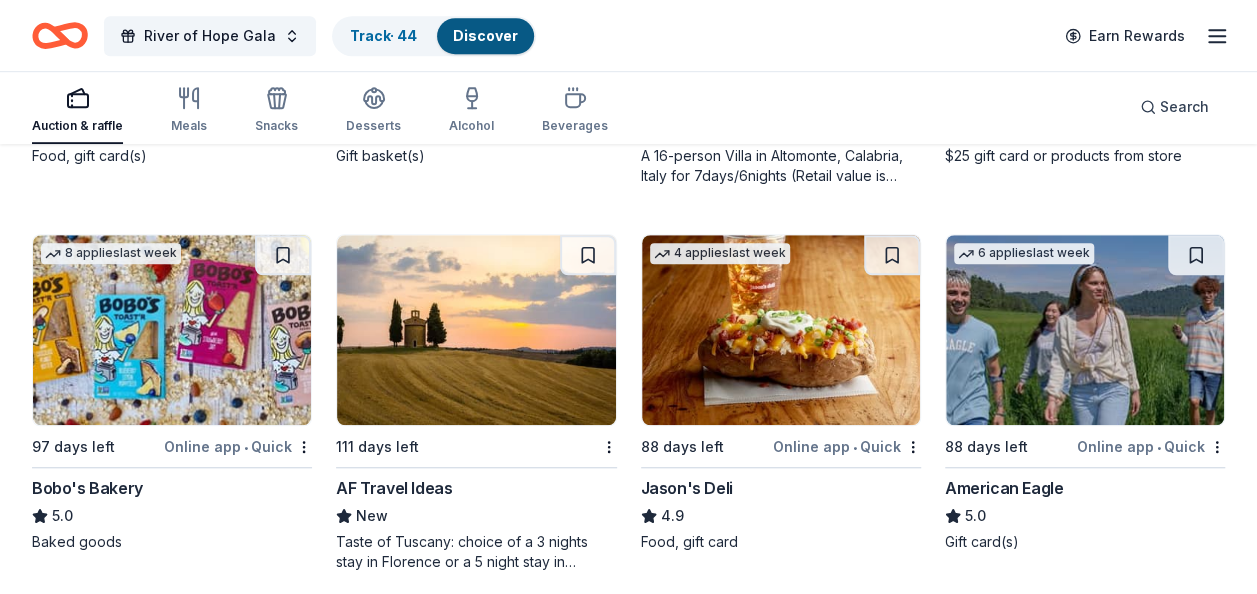 click at bounding box center [476, 330] 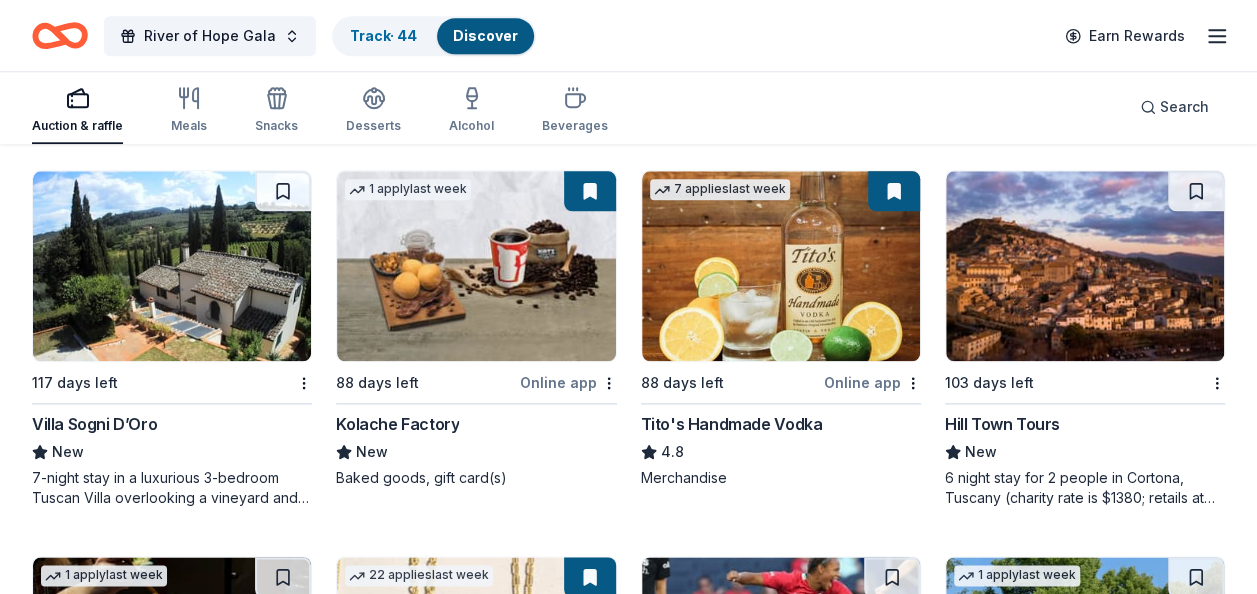 scroll, scrollTop: 4788, scrollLeft: 0, axis: vertical 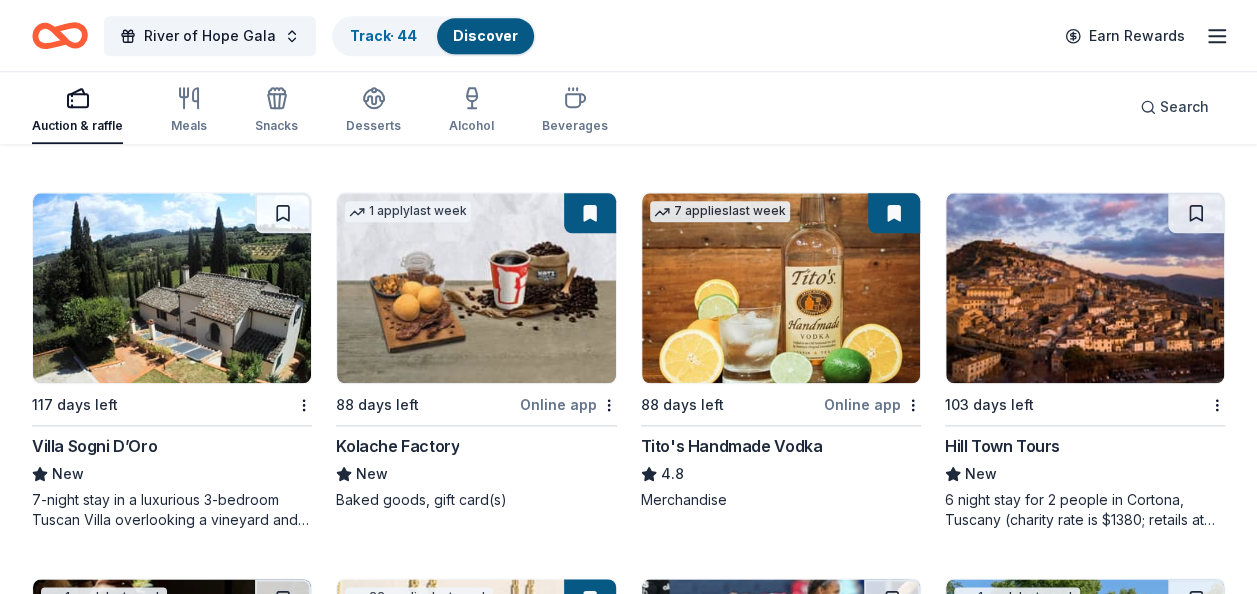 click at bounding box center (172, 288) 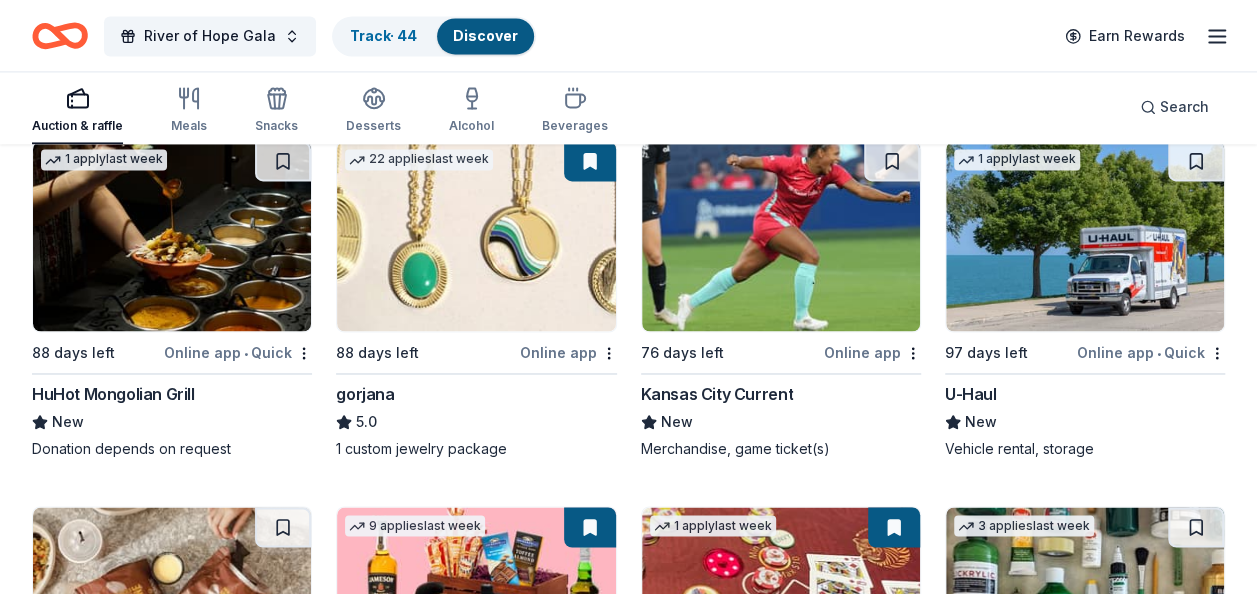 scroll, scrollTop: 5228, scrollLeft: 0, axis: vertical 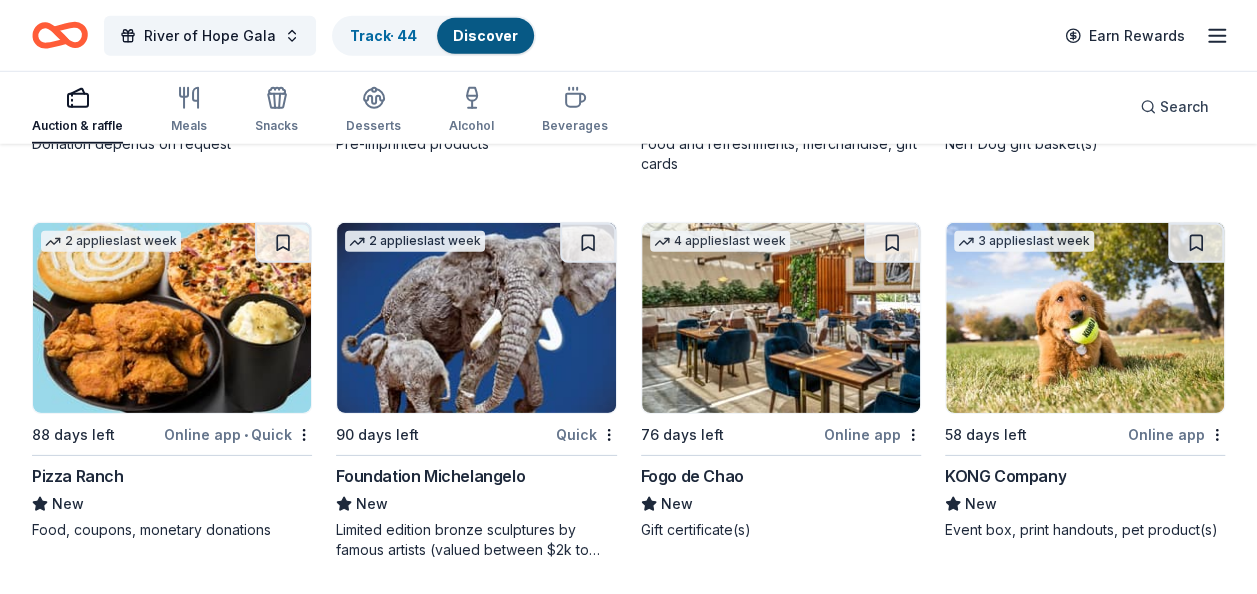 click at bounding box center (172, 318) 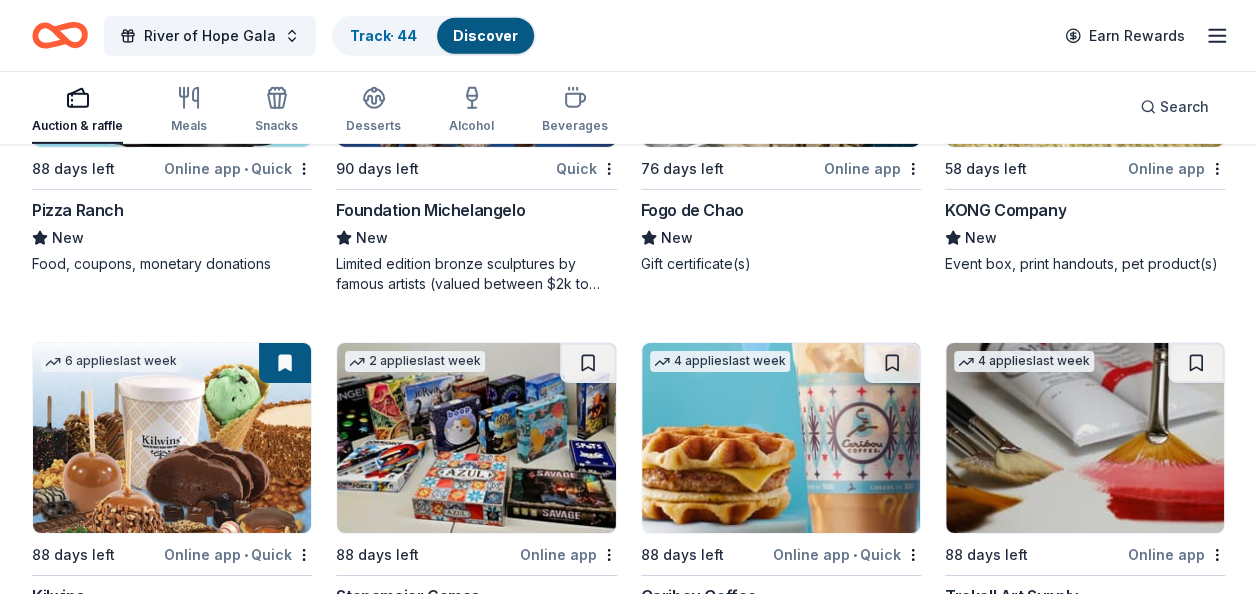 scroll, scrollTop: 7081, scrollLeft: 0, axis: vertical 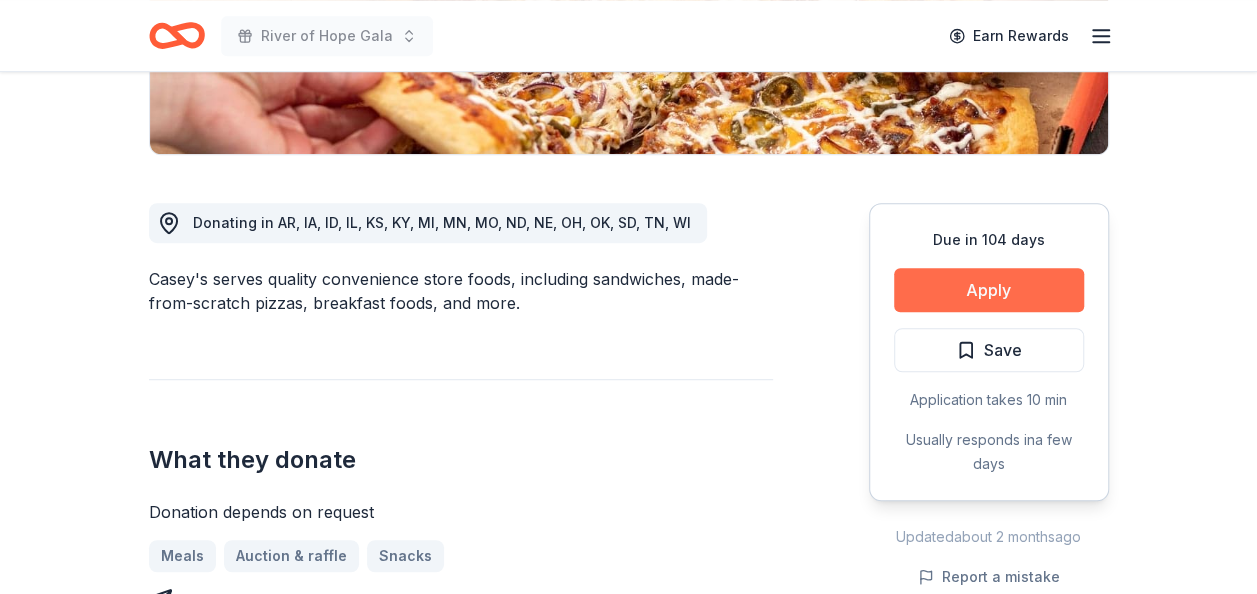 click on "Apply" at bounding box center (989, 290) 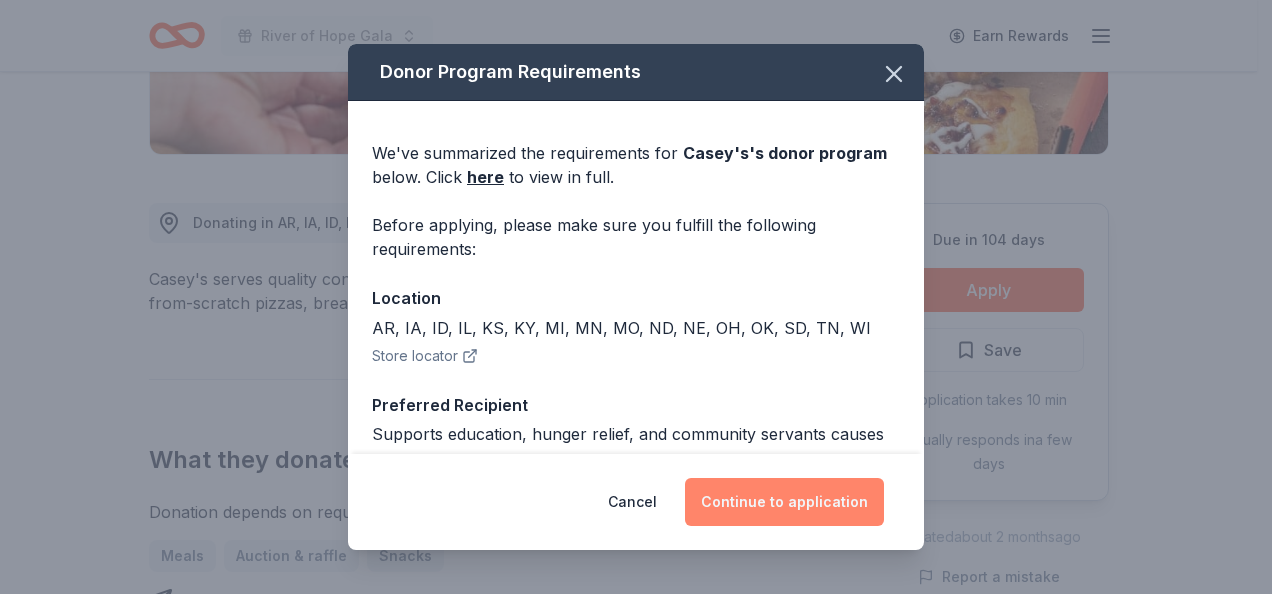 click on "Continue to application" at bounding box center (784, 502) 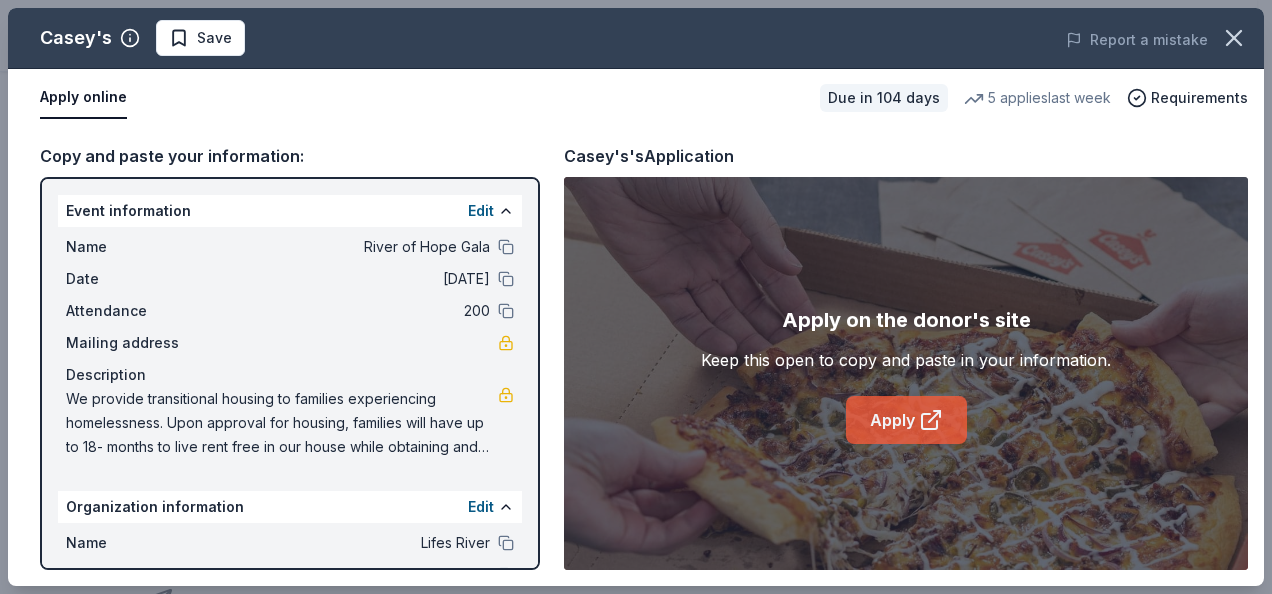 click on "Apply" at bounding box center [906, 420] 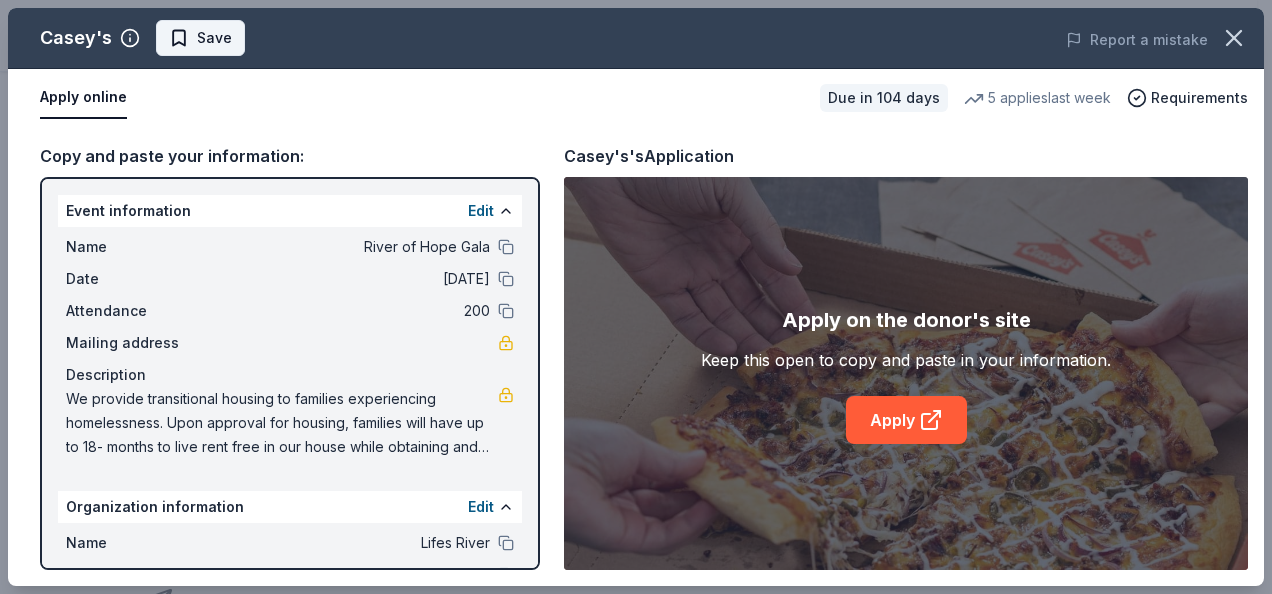 click on "Save" at bounding box center (200, 38) 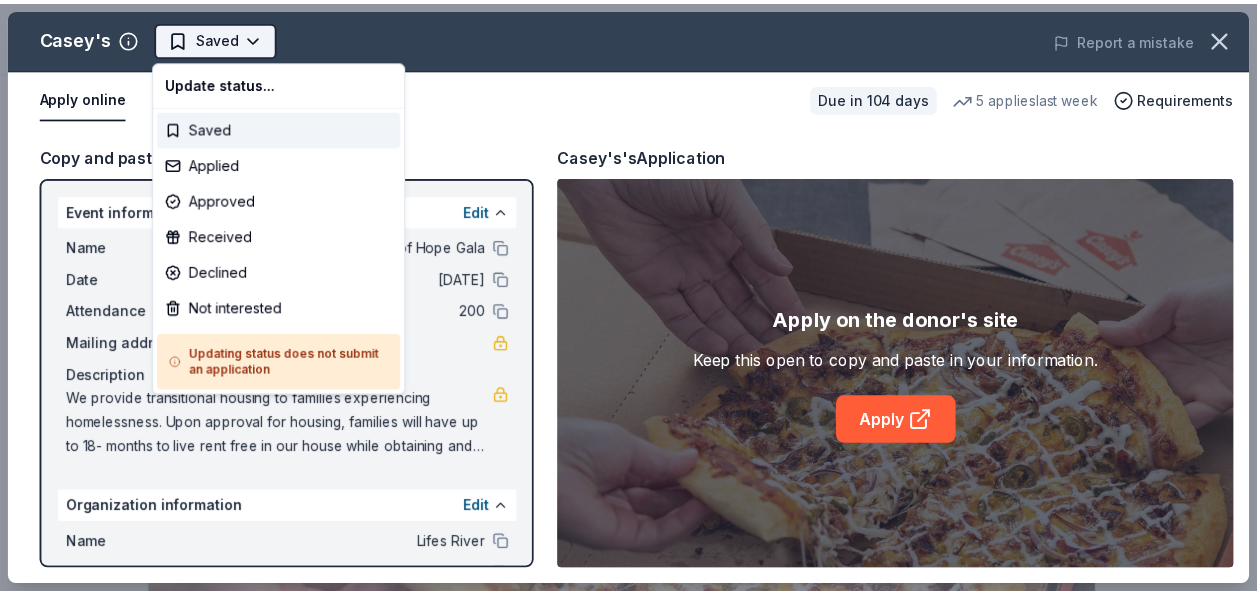 scroll, scrollTop: 0, scrollLeft: 0, axis: both 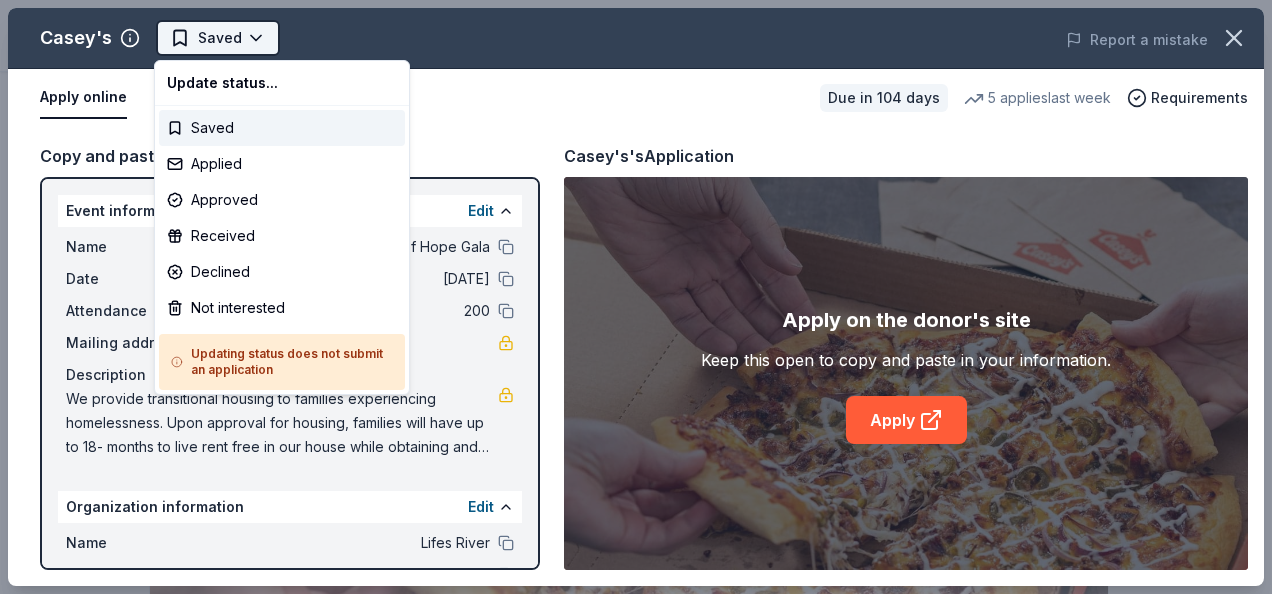 click on "River of Hope Gala Saved Apply Due in 104 days Share Casey's 5.0 • 3  reviews 5   applies  last week approval rate donation value Share Donating in AR, IA, ID, IL, KS, KY, MI, MN, MO, ND, NE, OH, OK, SD, TN, WI Casey's serves quality convenience store foods, including sandwiches, made-from-scratch pizzas, breakfast foods, and more. What they donate Donation depends on request Meals Auction & raffle Snacks Donation is small & easy to send to guests Who they donate to  Preferred Supports education, hunger relief, and community servants causes Education Poverty & Hunger 501(c)(3) required  Ineligible Individuals; Political organizations; Dues and memberships; For-profit organizations; Funded events Individuals Political For profit Due in 104 days Apply Saved Application takes 10 min Usually responds in  a few days Updated  about 2 months  ago Report a mistake approval rate 20 % approved 30 % declined 50 % no response donation value (average) 20% 70% 0% 10% $xx - $xx $xx - $xx $xx - $xx $xx - $xx Upgrade to Pro" at bounding box center (628, 297) 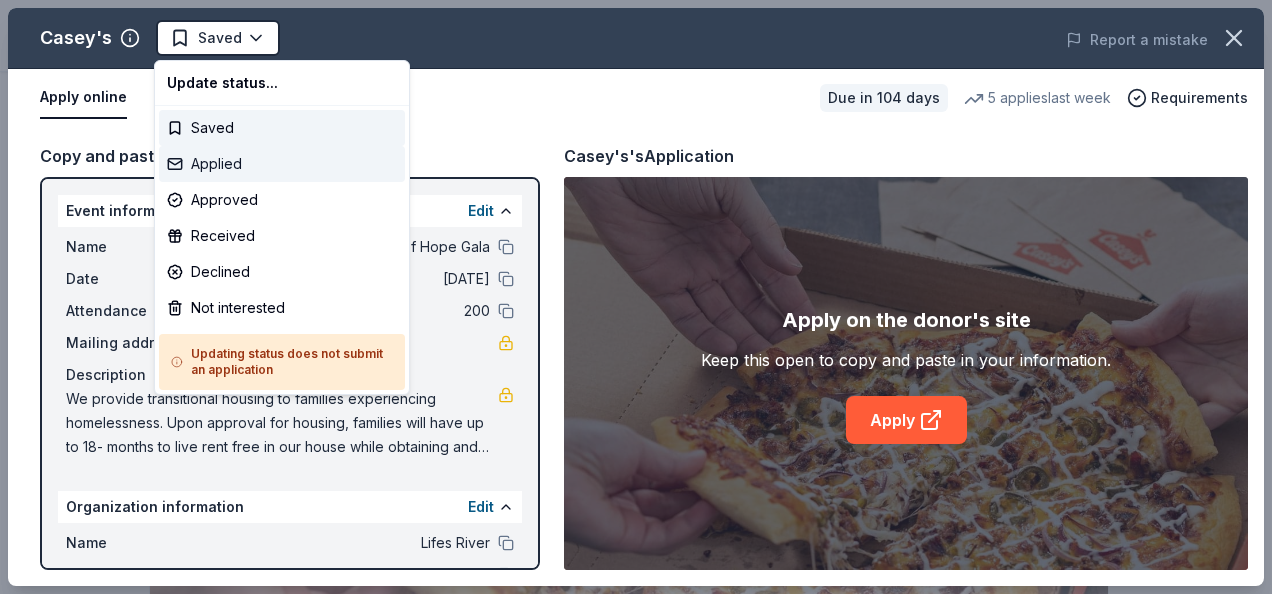 click on "Applied" at bounding box center [282, 164] 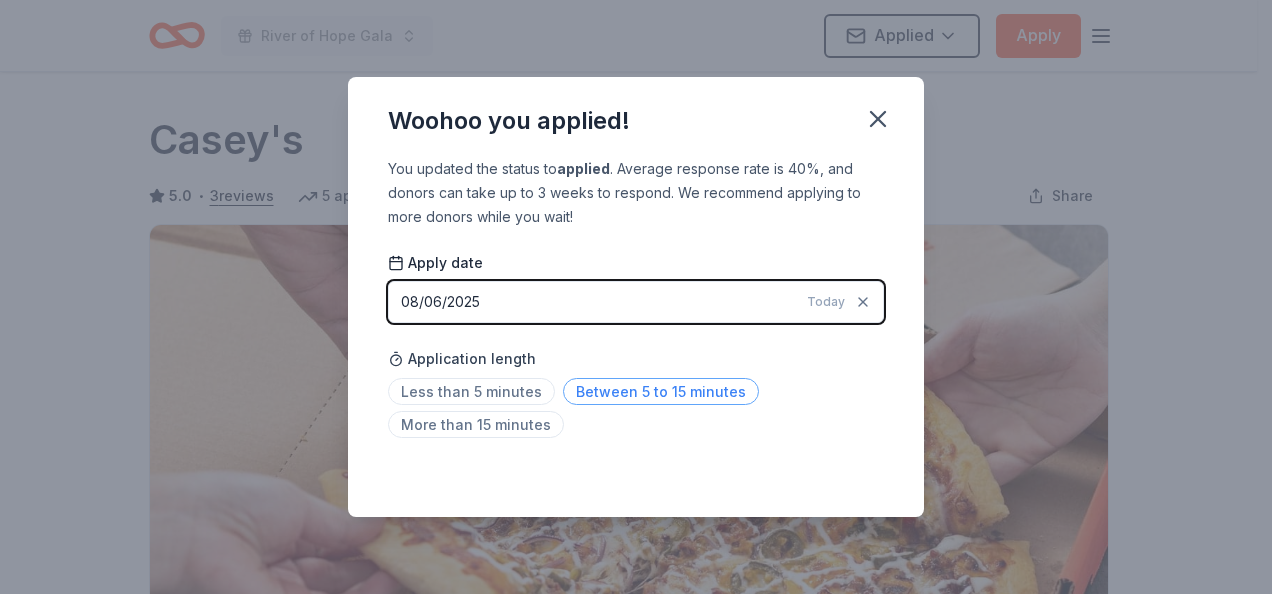 click on "Between 5 to 15 minutes" at bounding box center (661, 391) 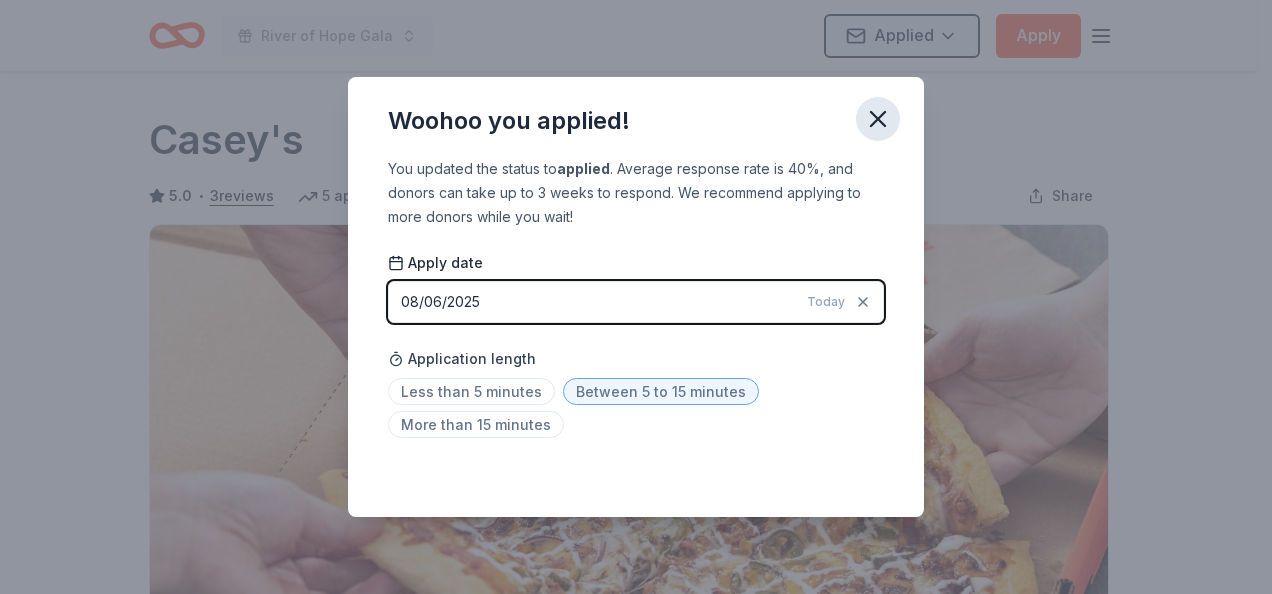 click 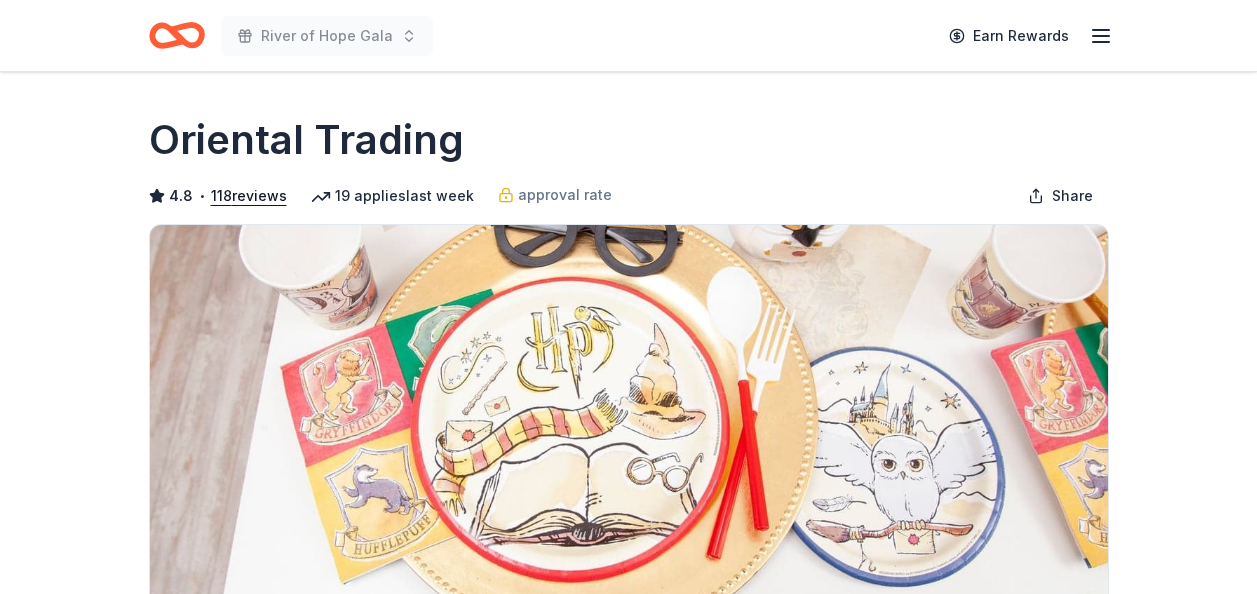 scroll, scrollTop: 0, scrollLeft: 0, axis: both 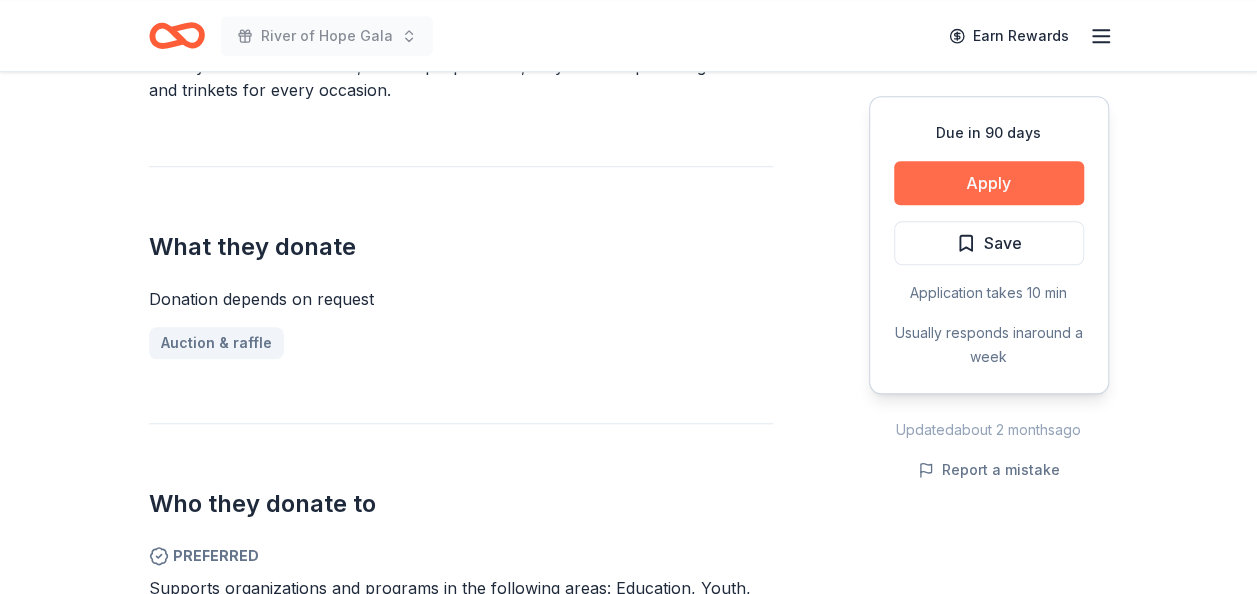 click on "Apply" at bounding box center [989, 183] 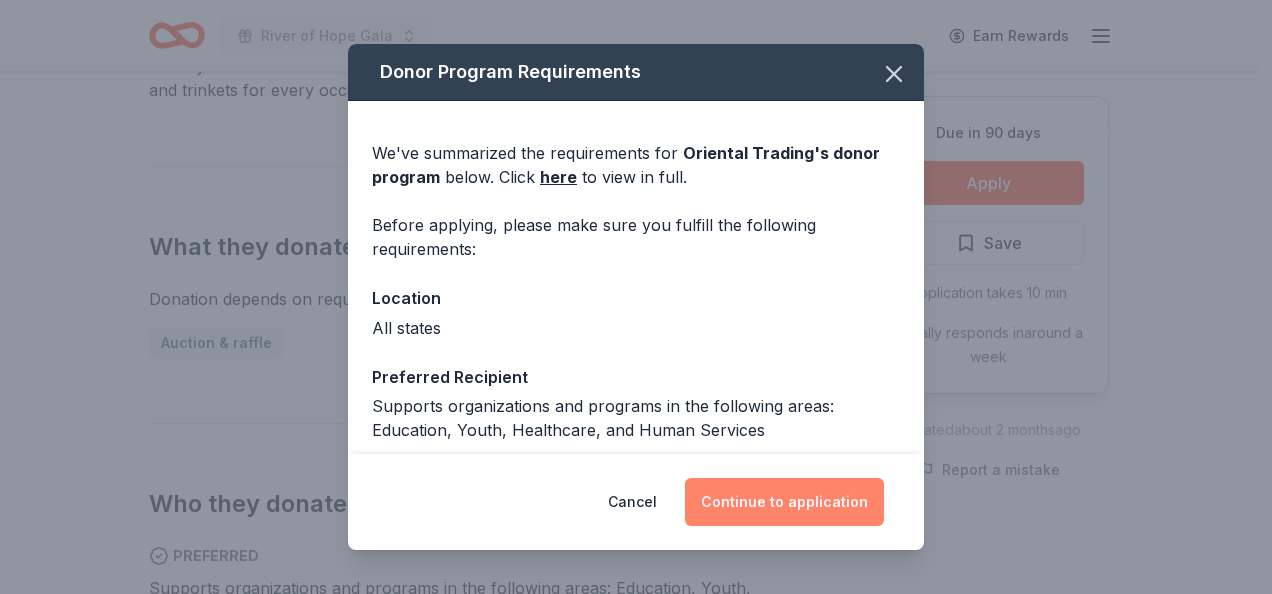 click on "Continue to application" at bounding box center [784, 502] 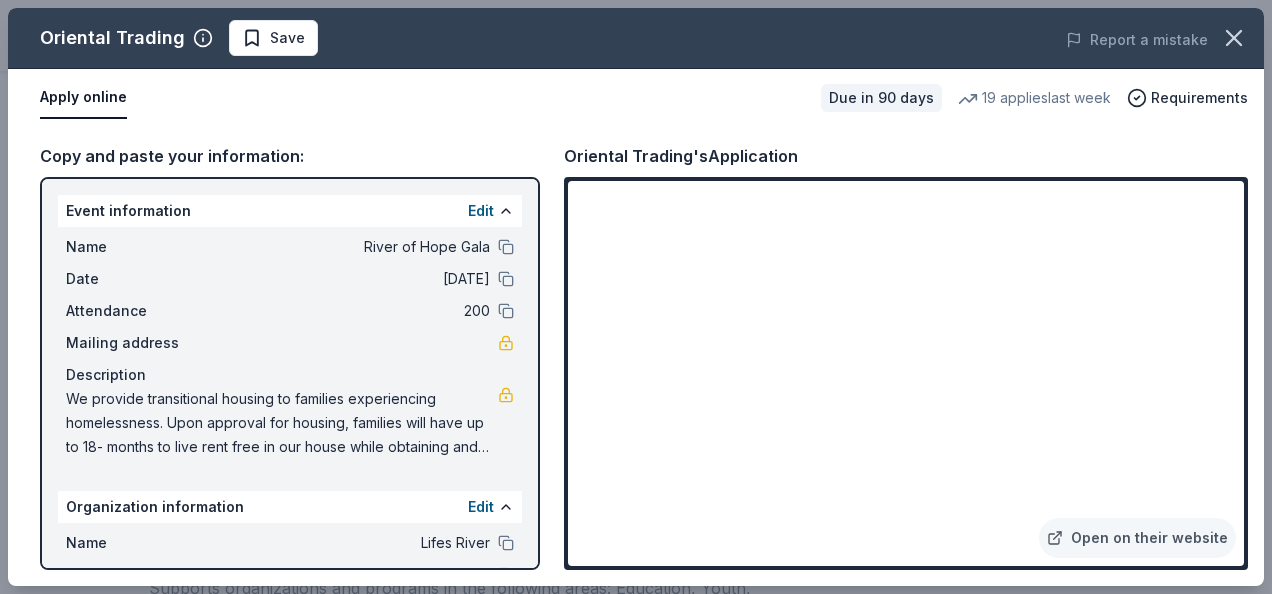click on "Open on their website" at bounding box center (906, 373) 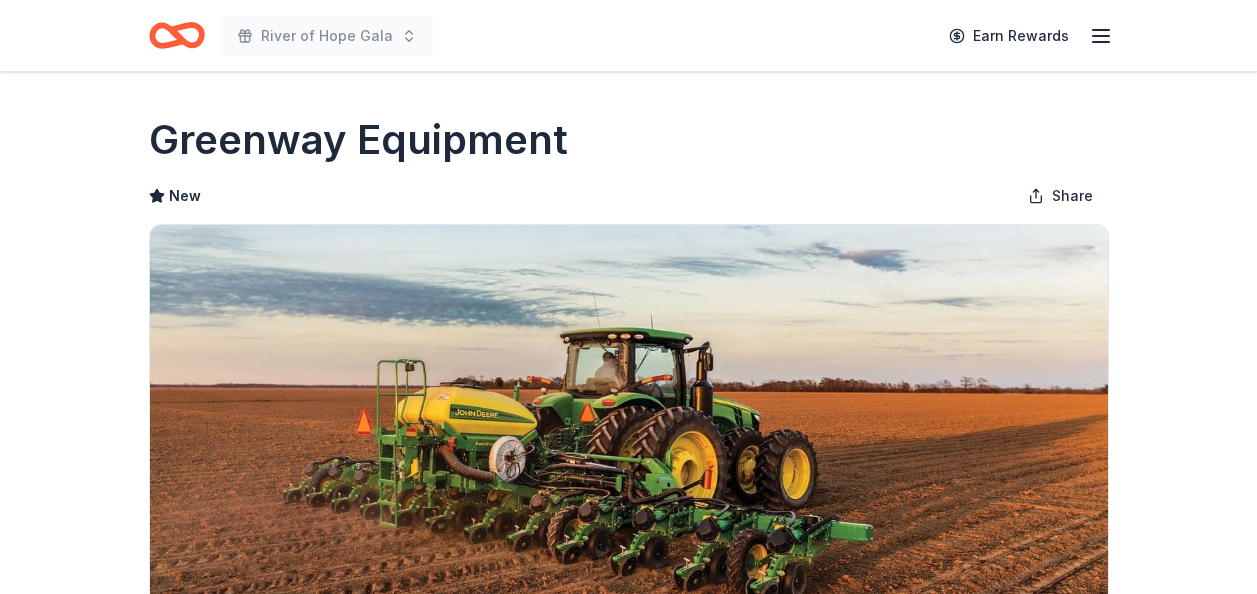 scroll, scrollTop: 0, scrollLeft: 0, axis: both 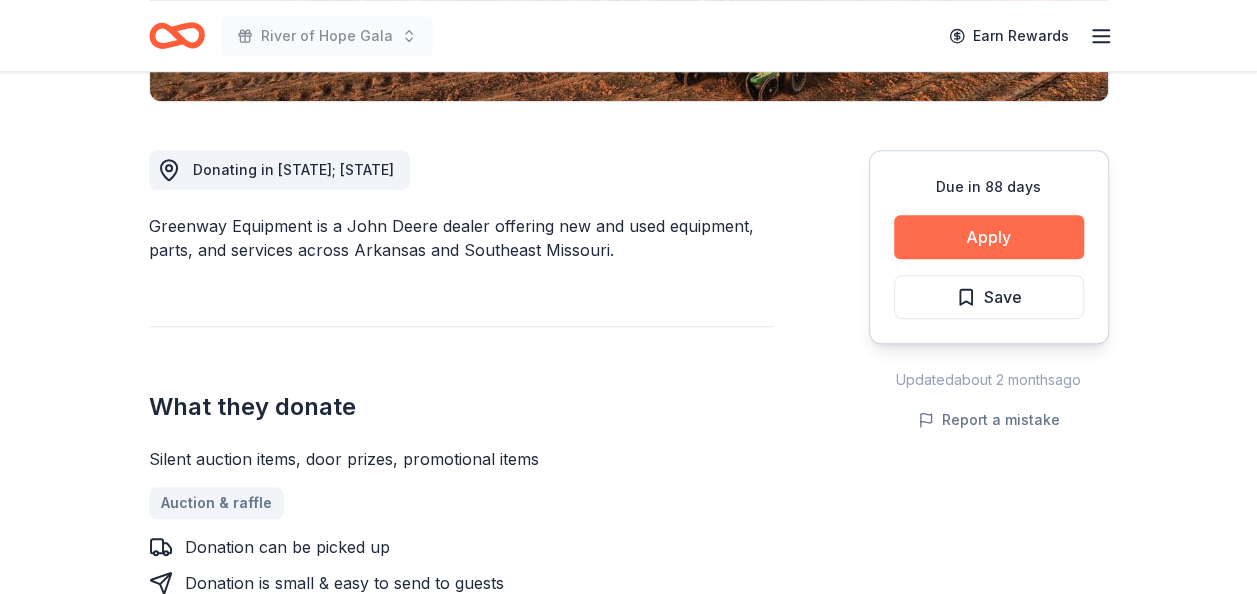 click on "Apply" at bounding box center [989, 237] 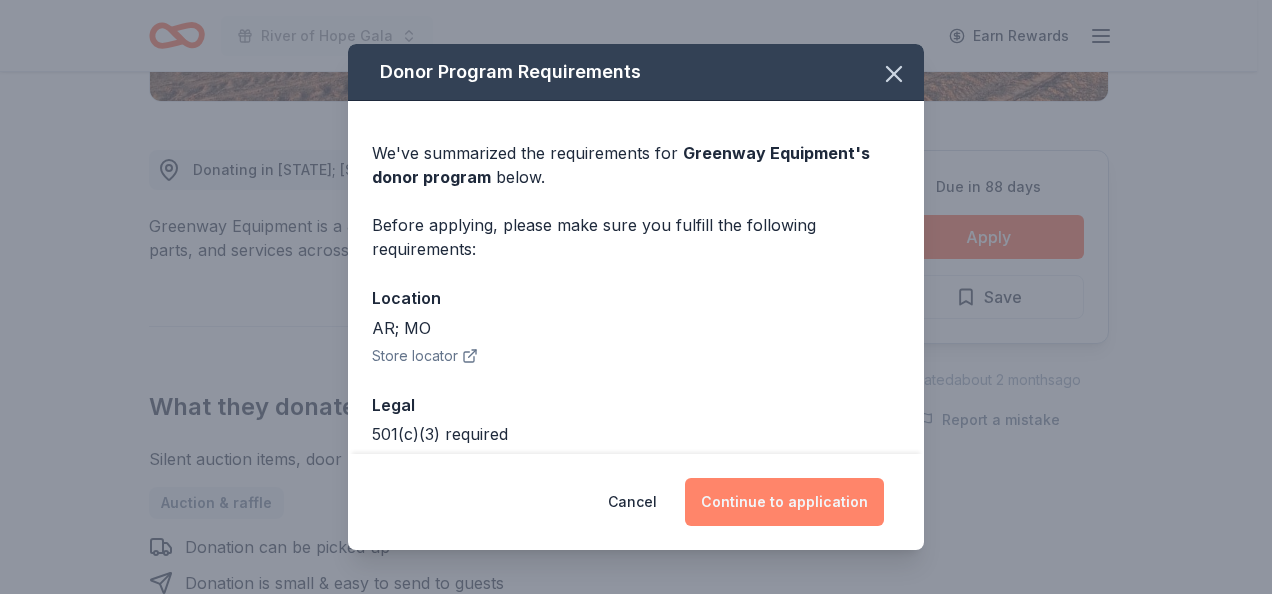 click on "Continue to application" at bounding box center [784, 502] 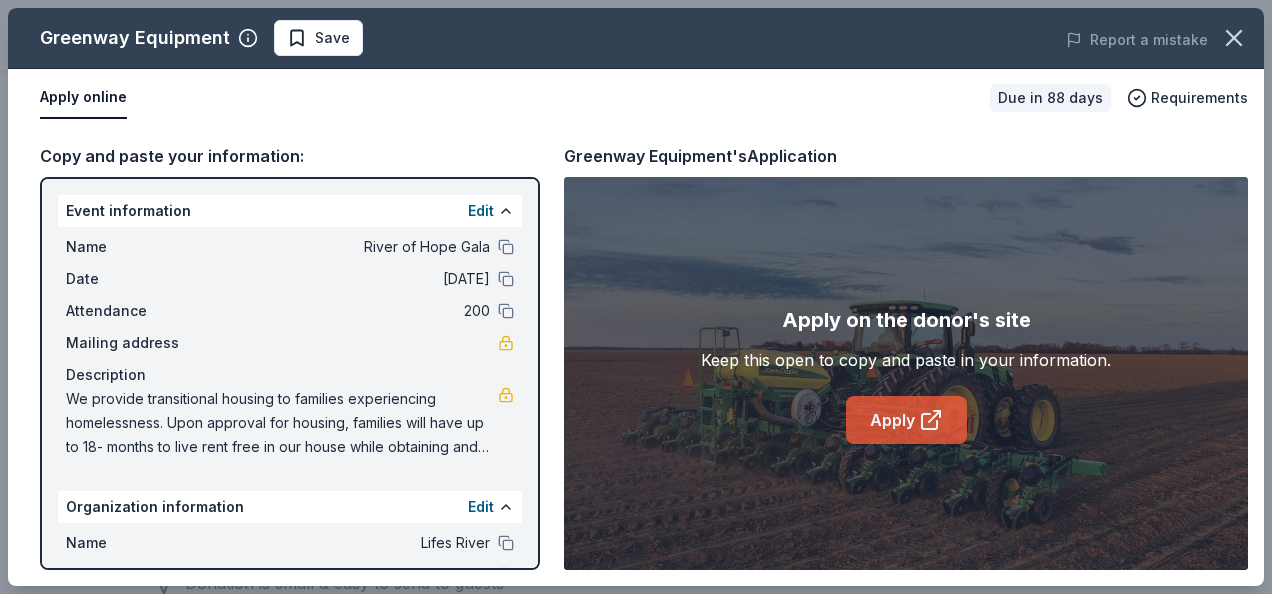 click on "Apply" at bounding box center (906, 420) 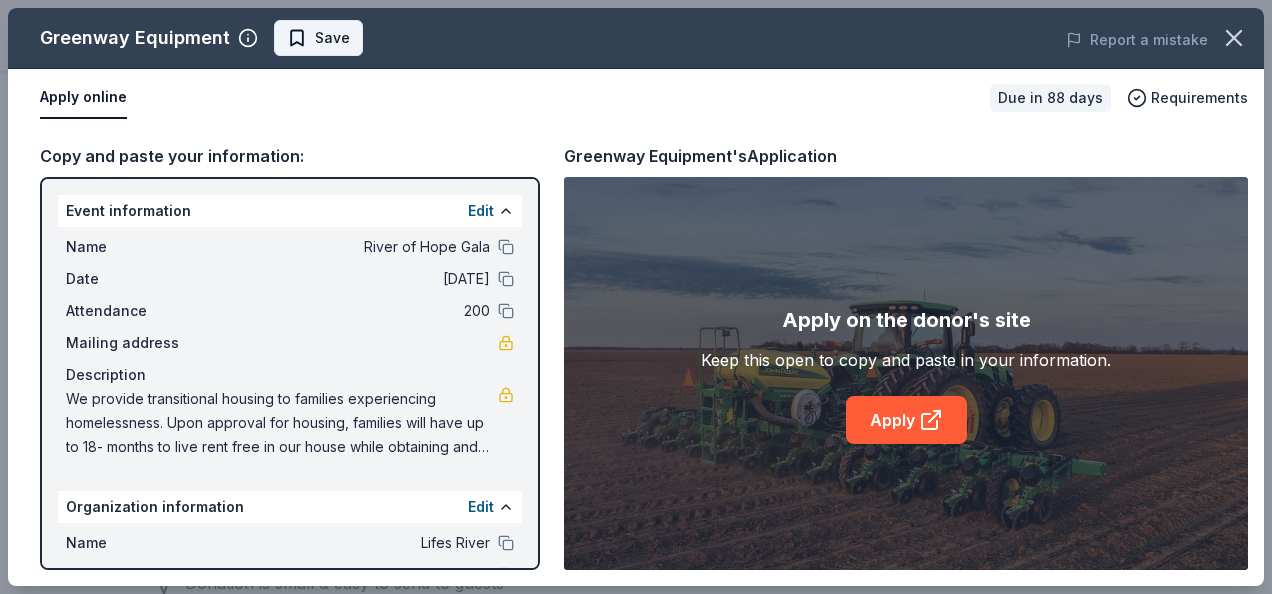 click on "Save" at bounding box center (318, 38) 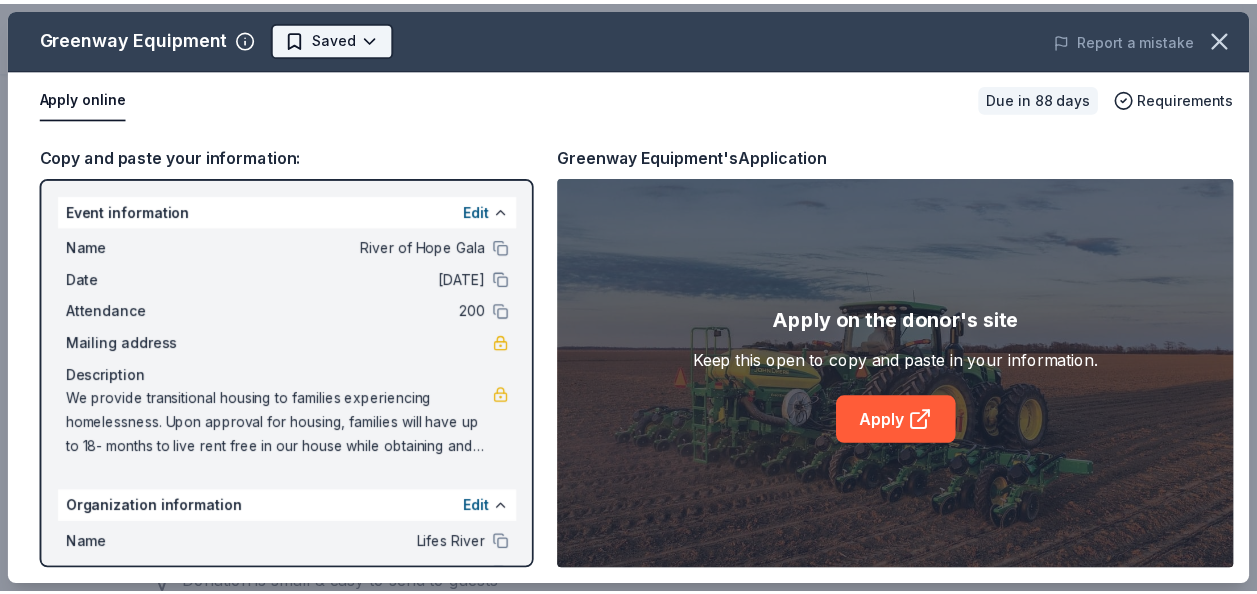scroll, scrollTop: 0, scrollLeft: 0, axis: both 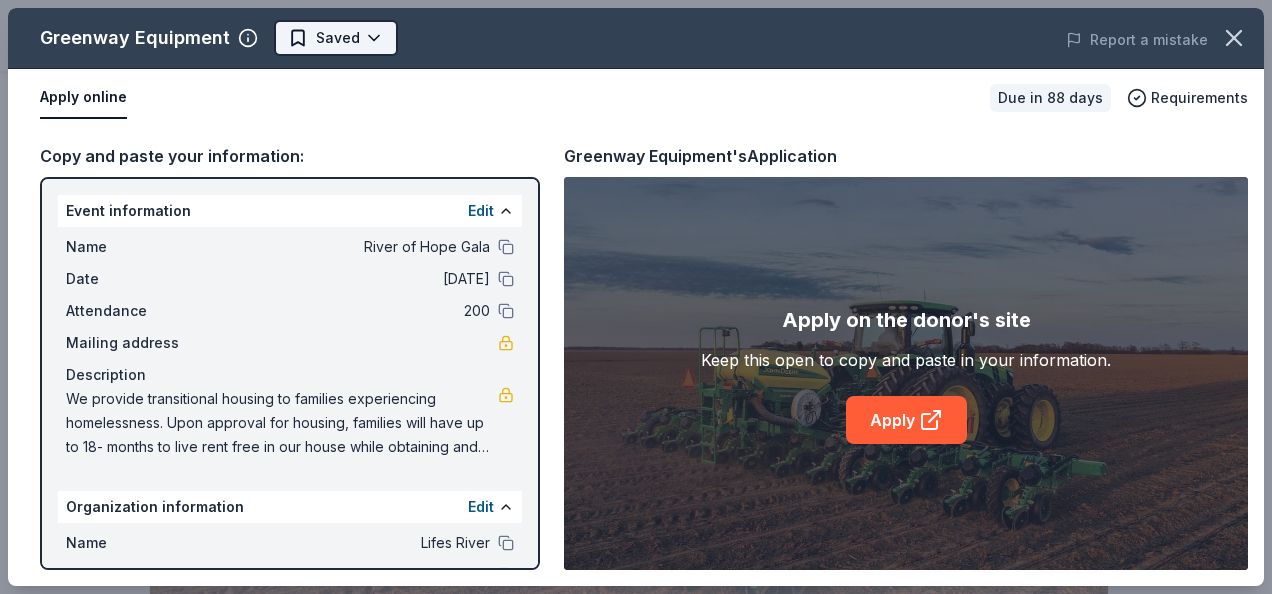 click on "River of Hope Gala Earn Rewards Due in 88 days Share Greenway Equipment New Share Donating in AR; MO Greenway Equipment is a John Deere dealer offering new and used equipment, parts, and services across Arkansas and Southeast Missouri. What they donate Silent auction items, door prizes, promotional items Auction & raffle Donation can be picked up Donation is small & easy to send to guests   You may receive donations every   year Who they donate to  Preferred 501(c)(3) required Upgrade to Pro to view approval rates and average donation values Due in 88 days Apply Saved Updated  about 2 months  ago Report a mistake New Be the first to review this company! Leave a review Similar donors 88 days left Menchie's Frozen Yogurt New Frozen yogurt, gift card(s) 8   applies  last week 97 days left Online app Bobo's Bakery 5.0 Baked goods  88 days left Online app Gearhead Outfitters New Clothes, gift card(s) 2   applies  last week 88 days left Barnes & Noble New Books, gift card(s) 2   applies  last week 88 days left New" at bounding box center [628, 297] 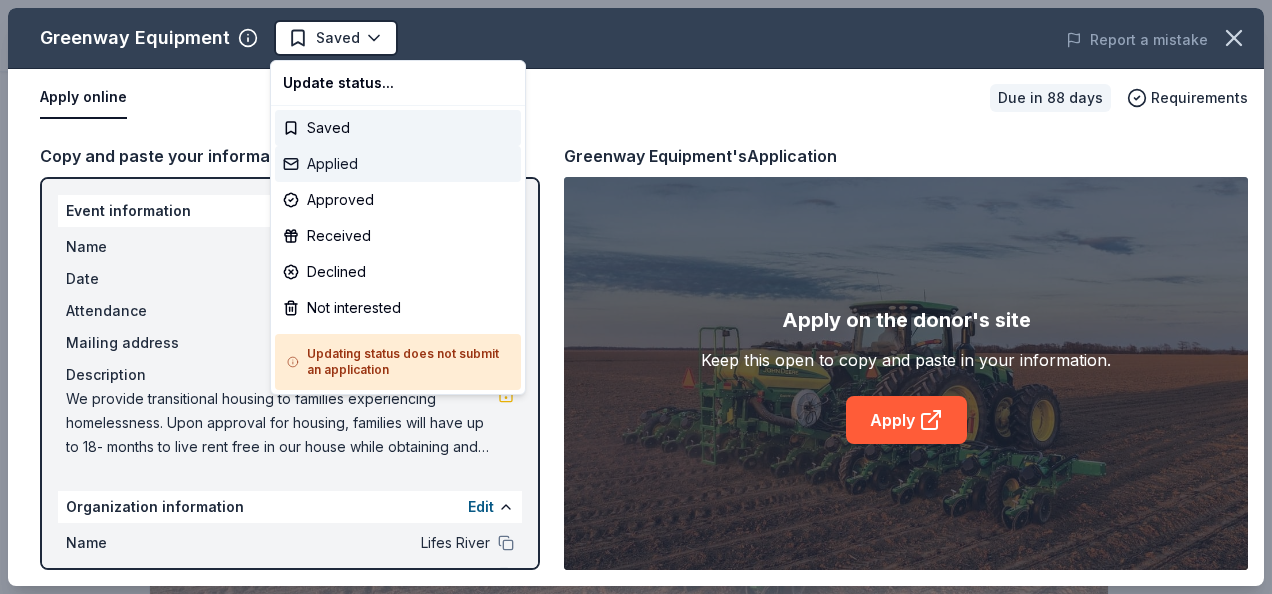 click on "Applied" at bounding box center (398, 164) 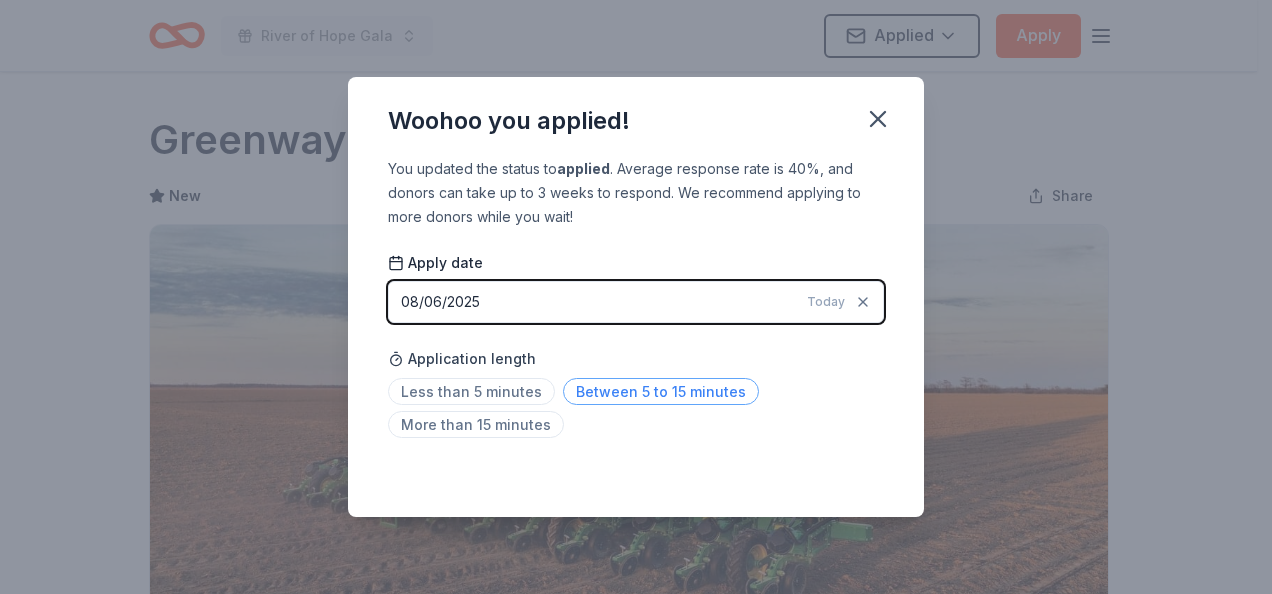 click on "Between 5 to 15 minutes" at bounding box center (661, 391) 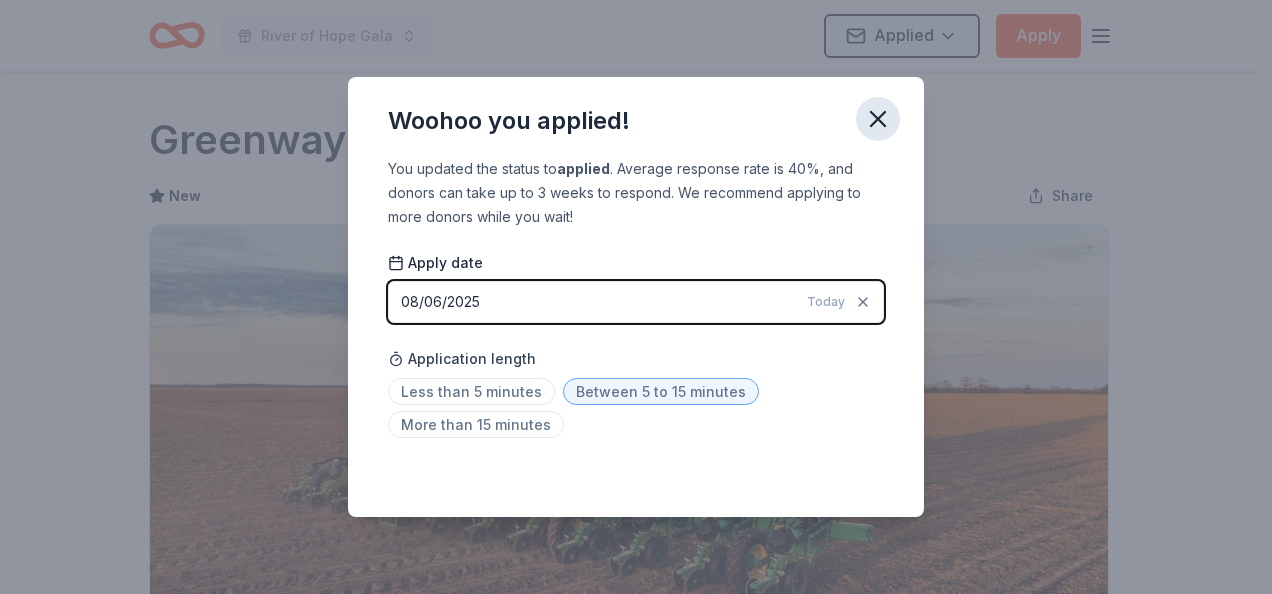 click 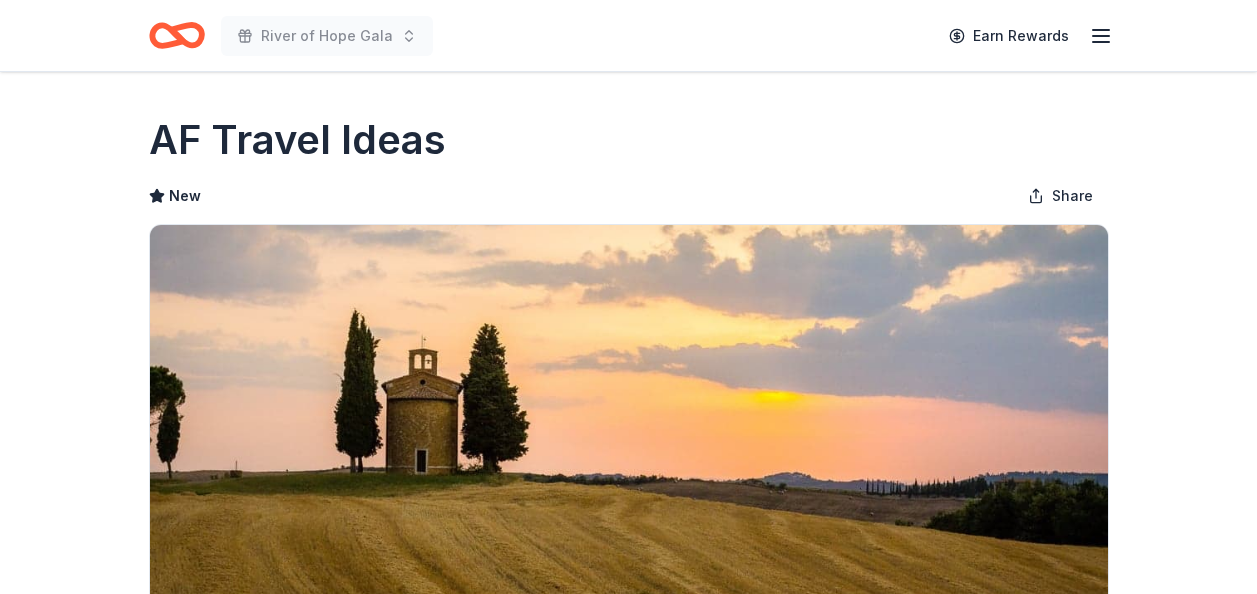 scroll, scrollTop: 0, scrollLeft: 0, axis: both 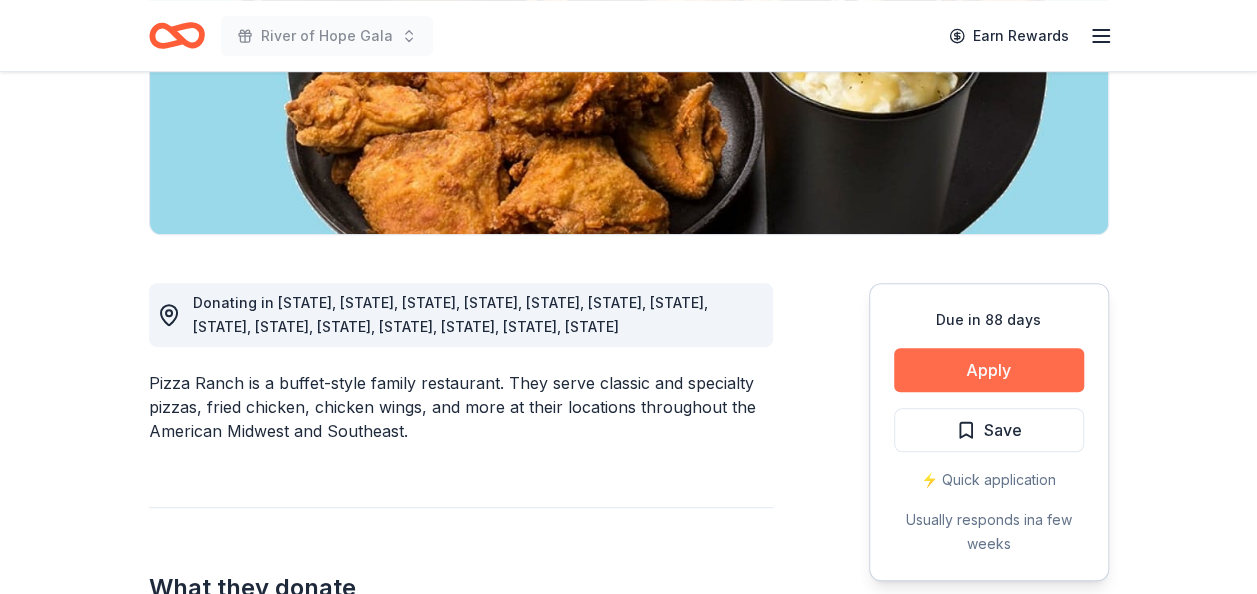 click on "Apply" at bounding box center (989, 370) 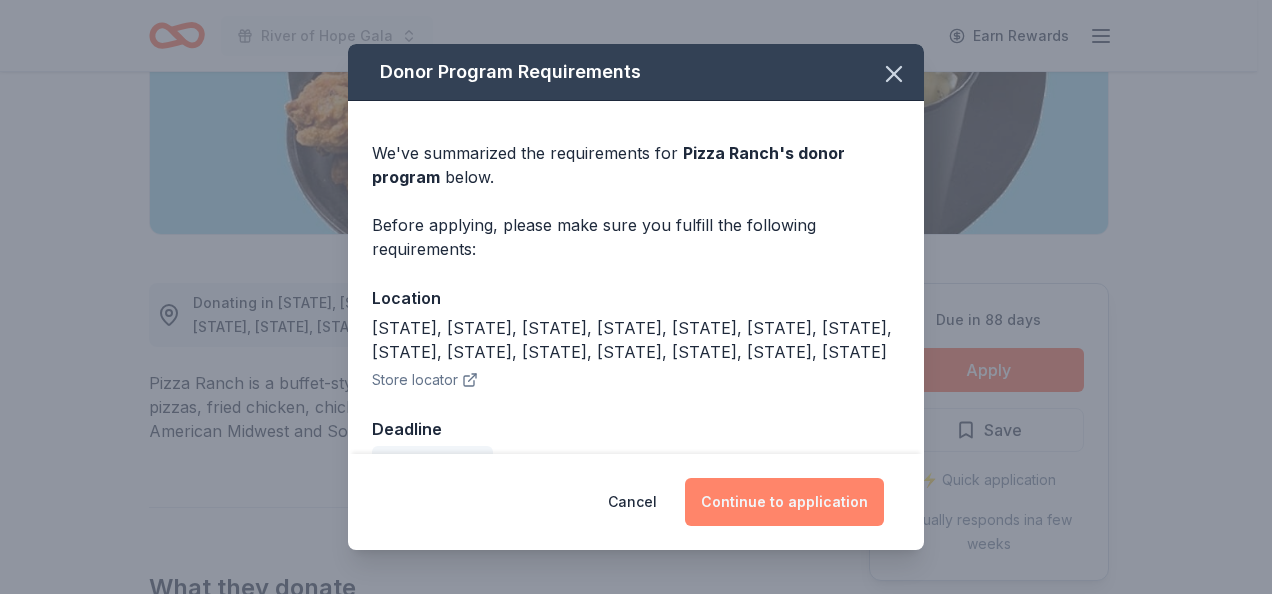click on "Continue to application" at bounding box center [784, 502] 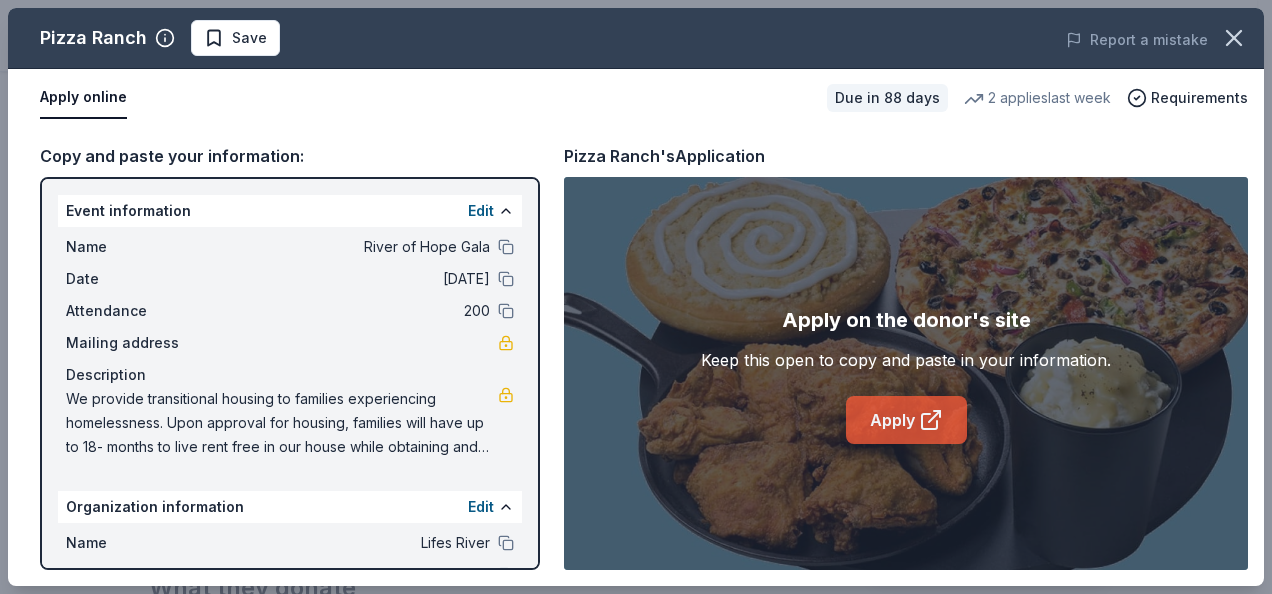 click on "Apply" at bounding box center (906, 420) 